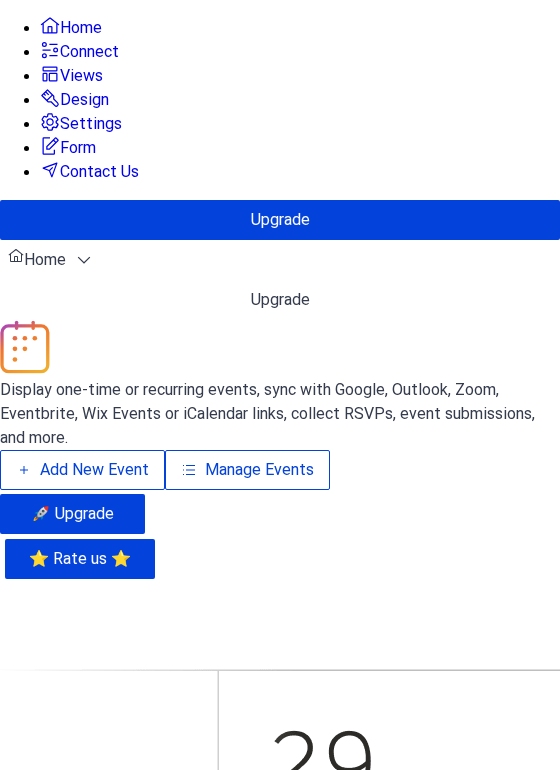scroll, scrollTop: 0, scrollLeft: 0, axis: both 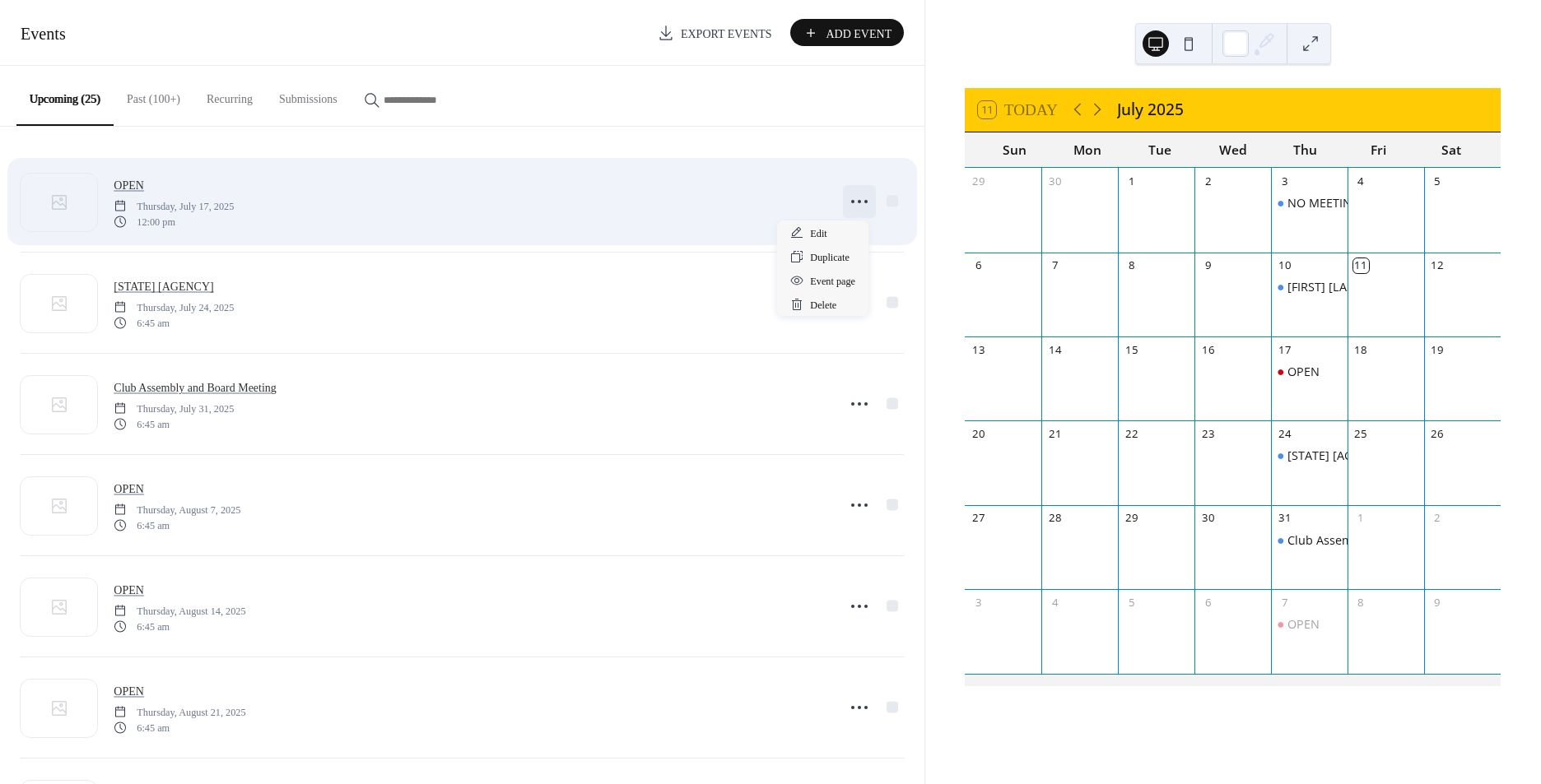 click 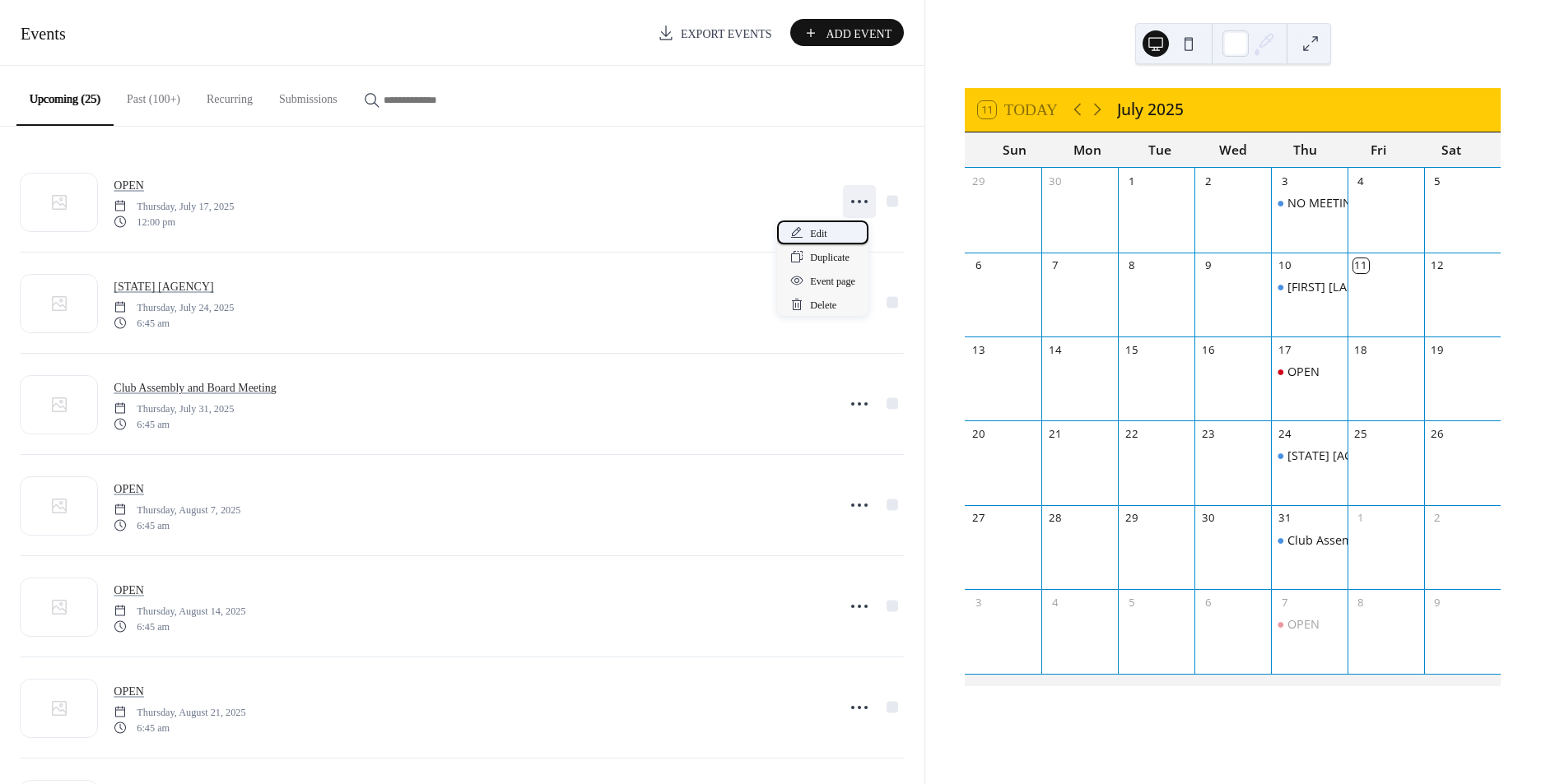click on "Edit" at bounding box center [818, 234] 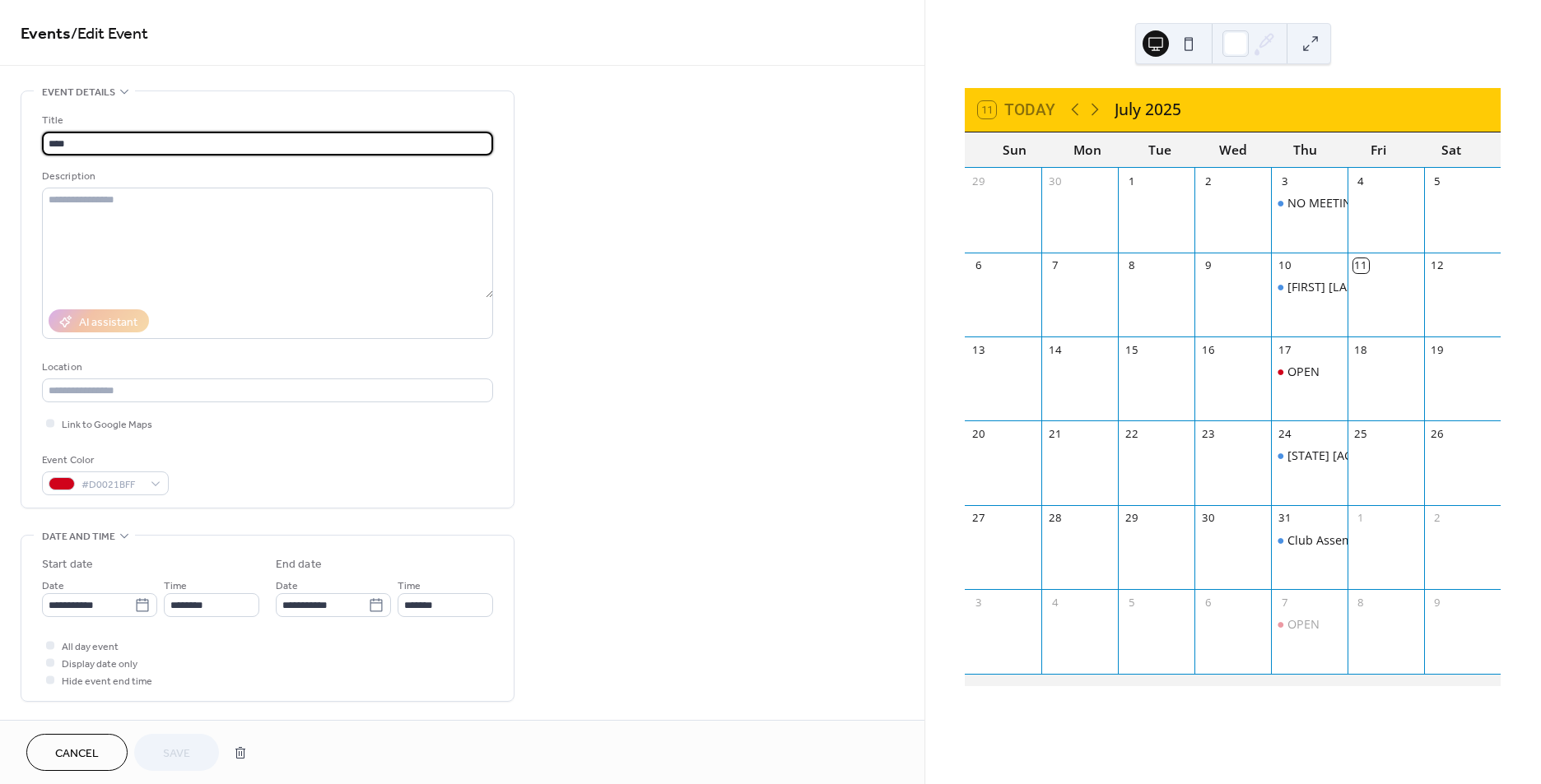 drag, startPoint x: 3, startPoint y: 138, endPoint x: -73, endPoint y: 138, distance: 76 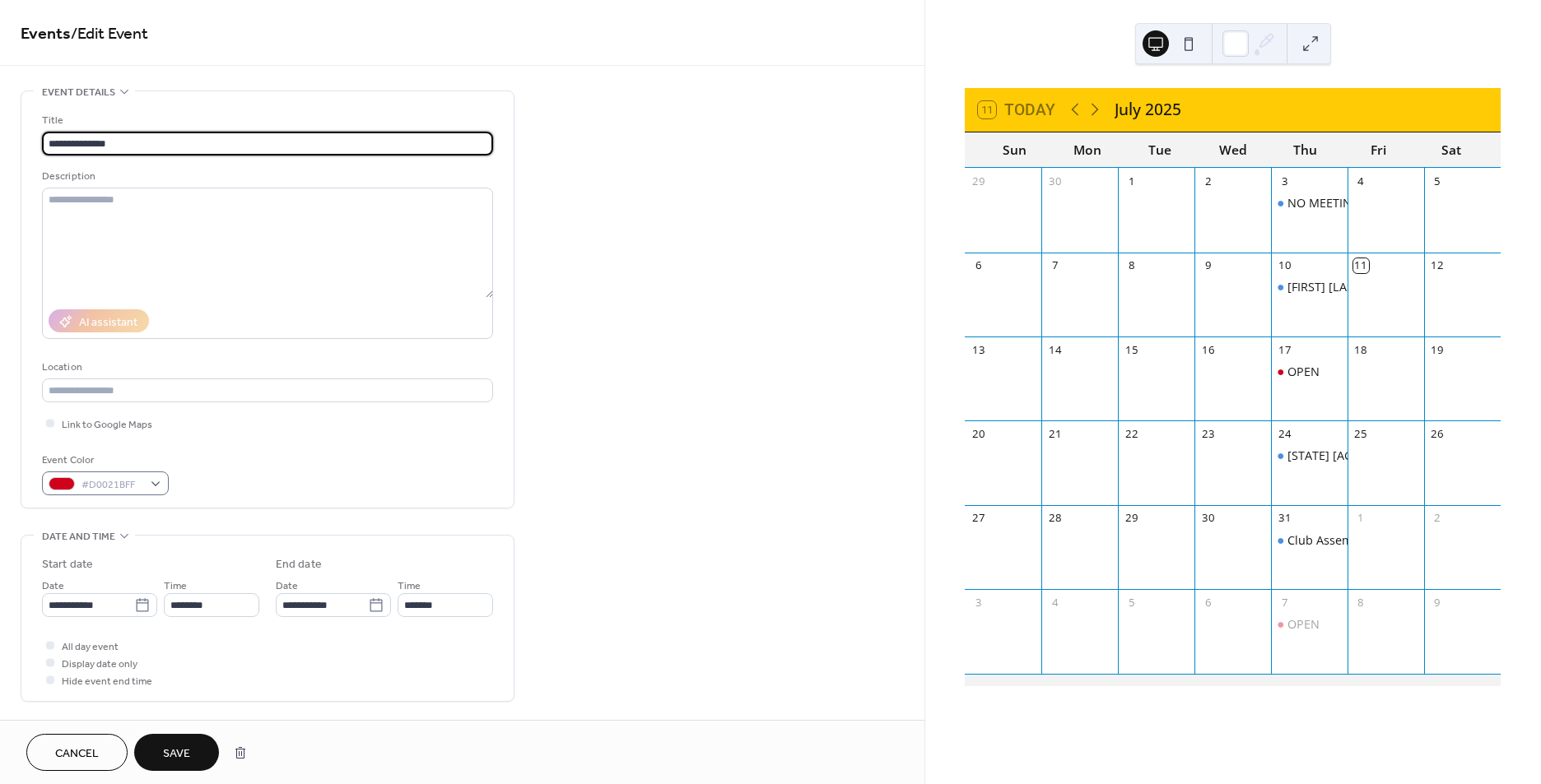 type on "**********" 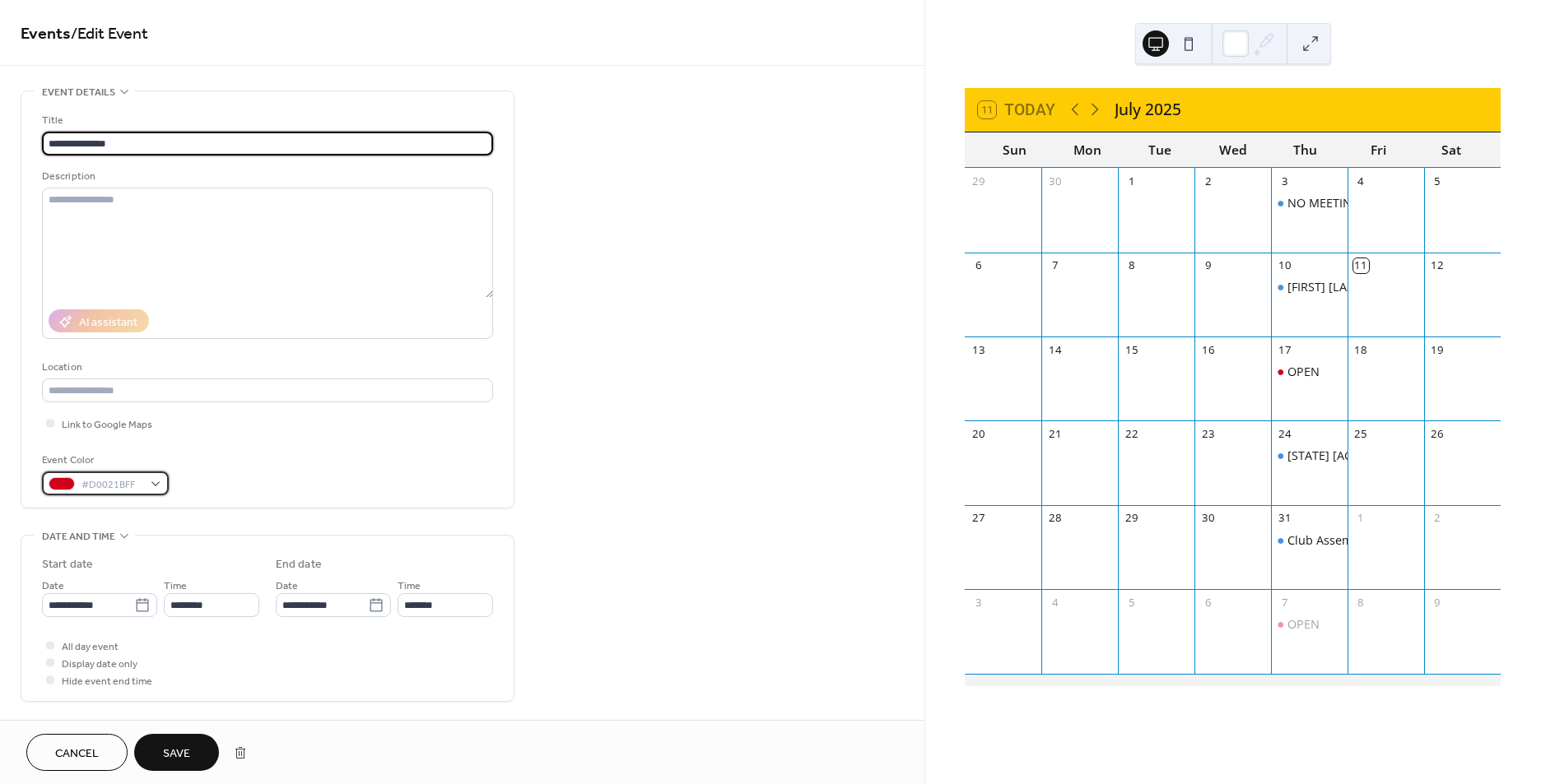 click on "#D0021BFF" at bounding box center [105, 483] 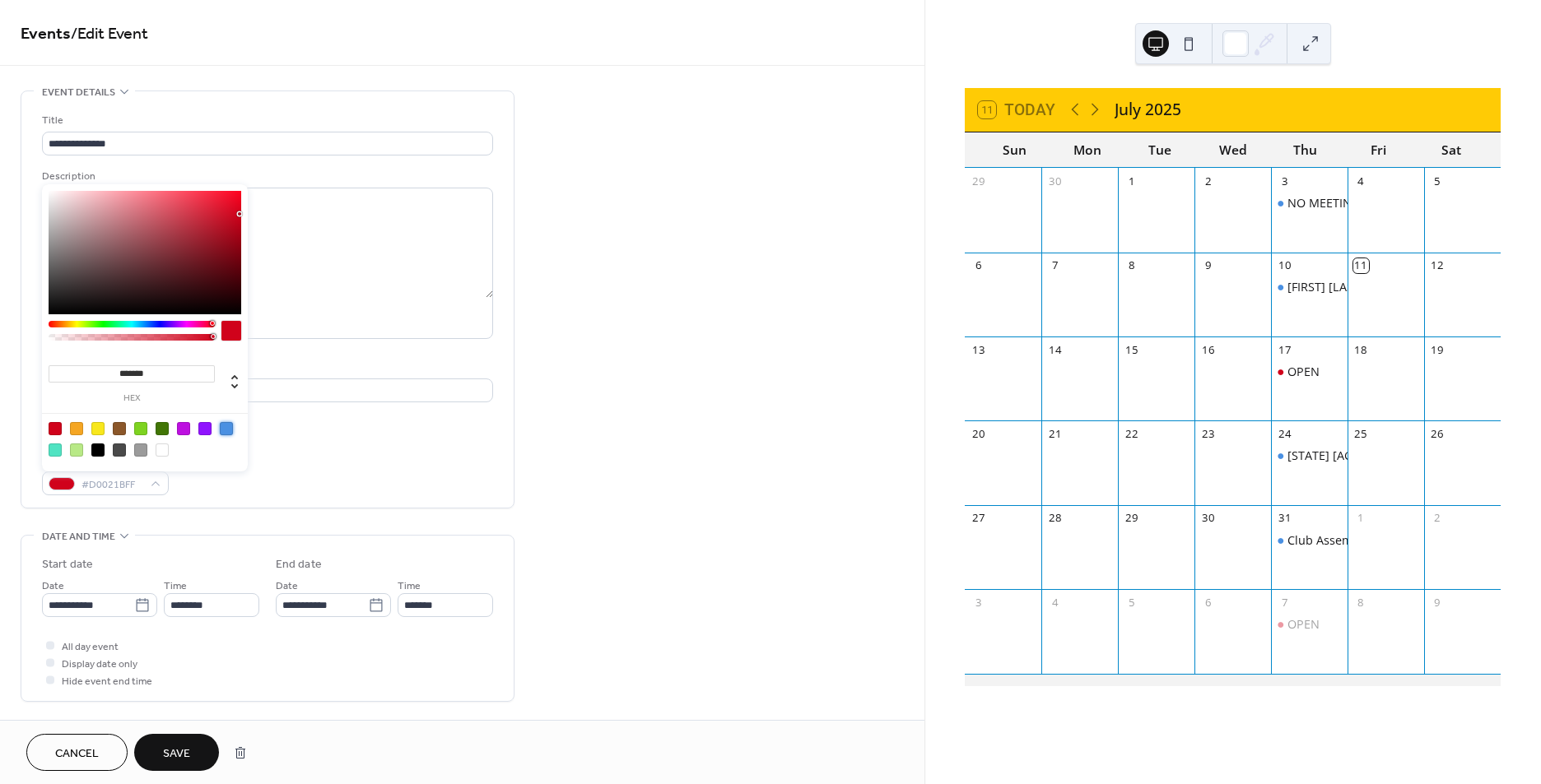 click at bounding box center (226, 429) 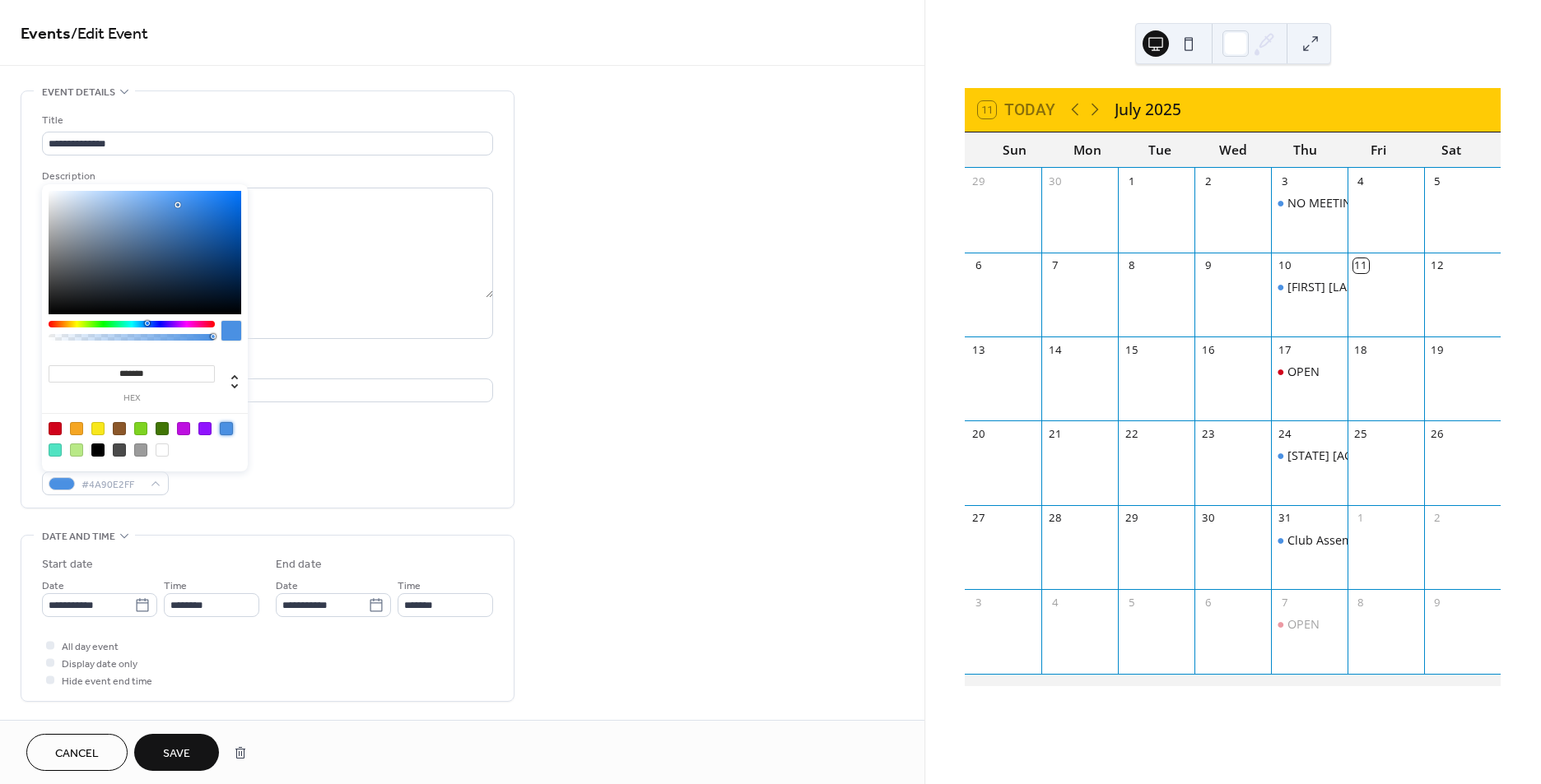 click on "Save" at bounding box center [176, 754] 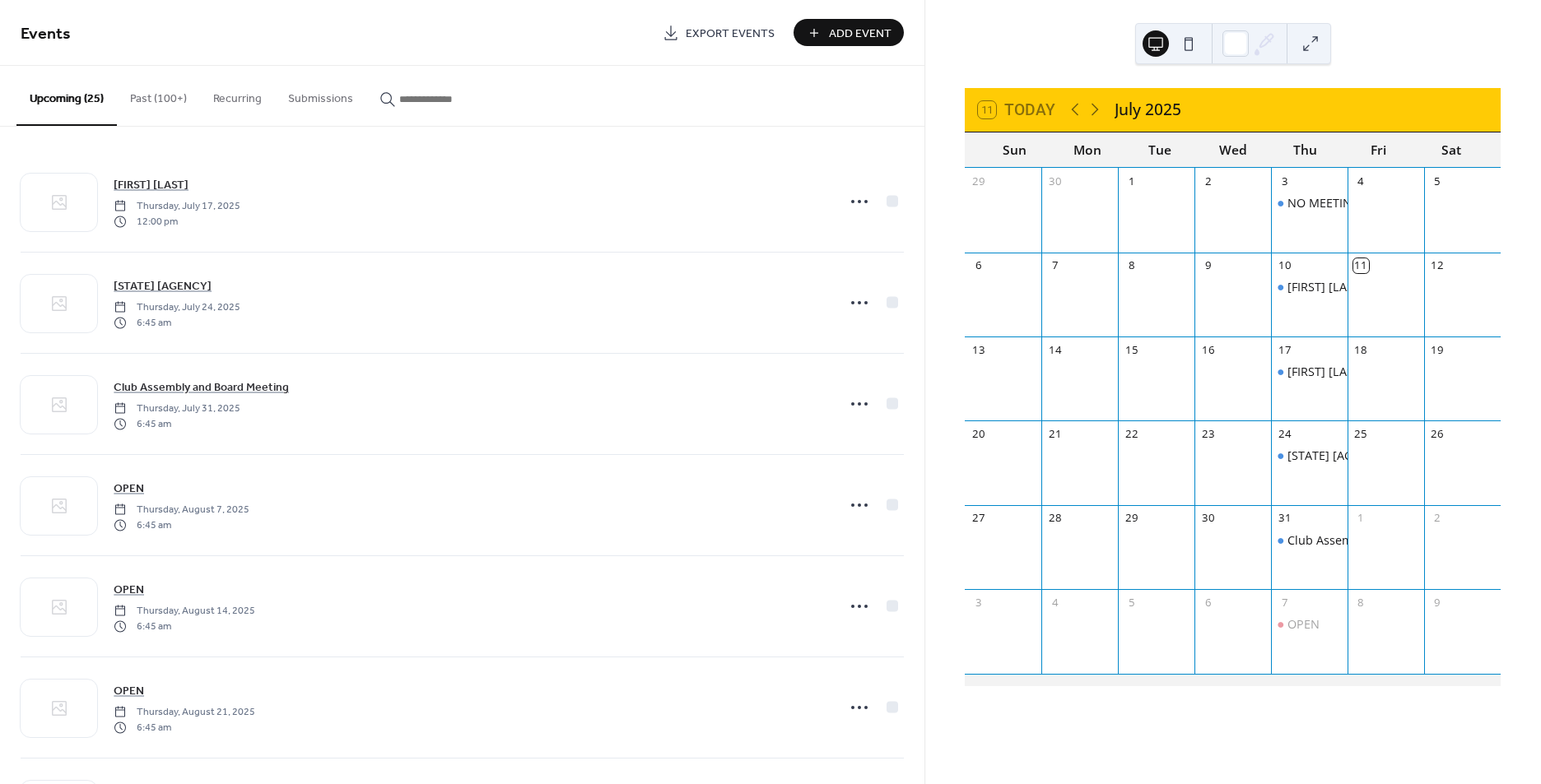 click on "Add Event" at bounding box center [860, 34] 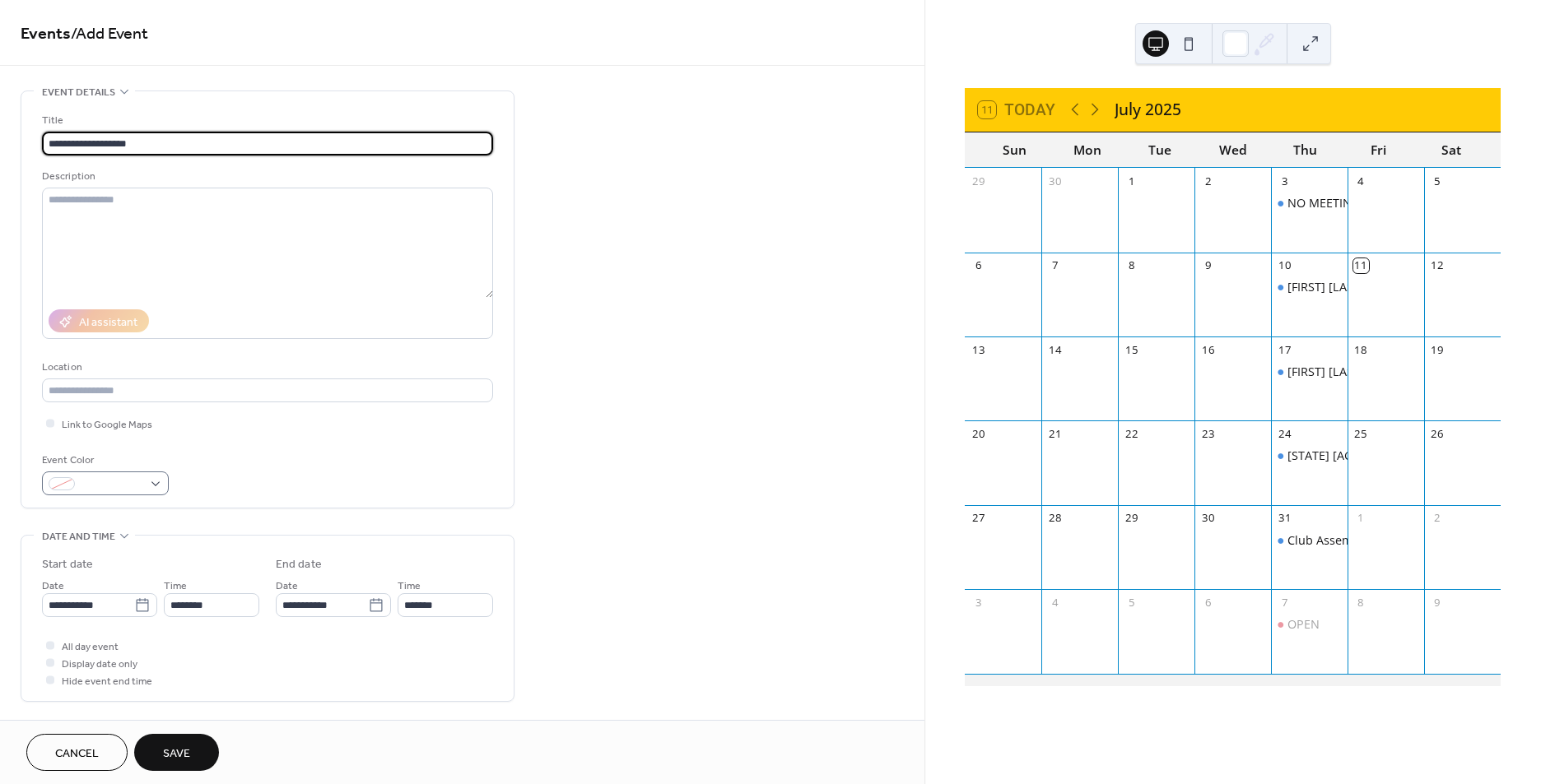 type on "**********" 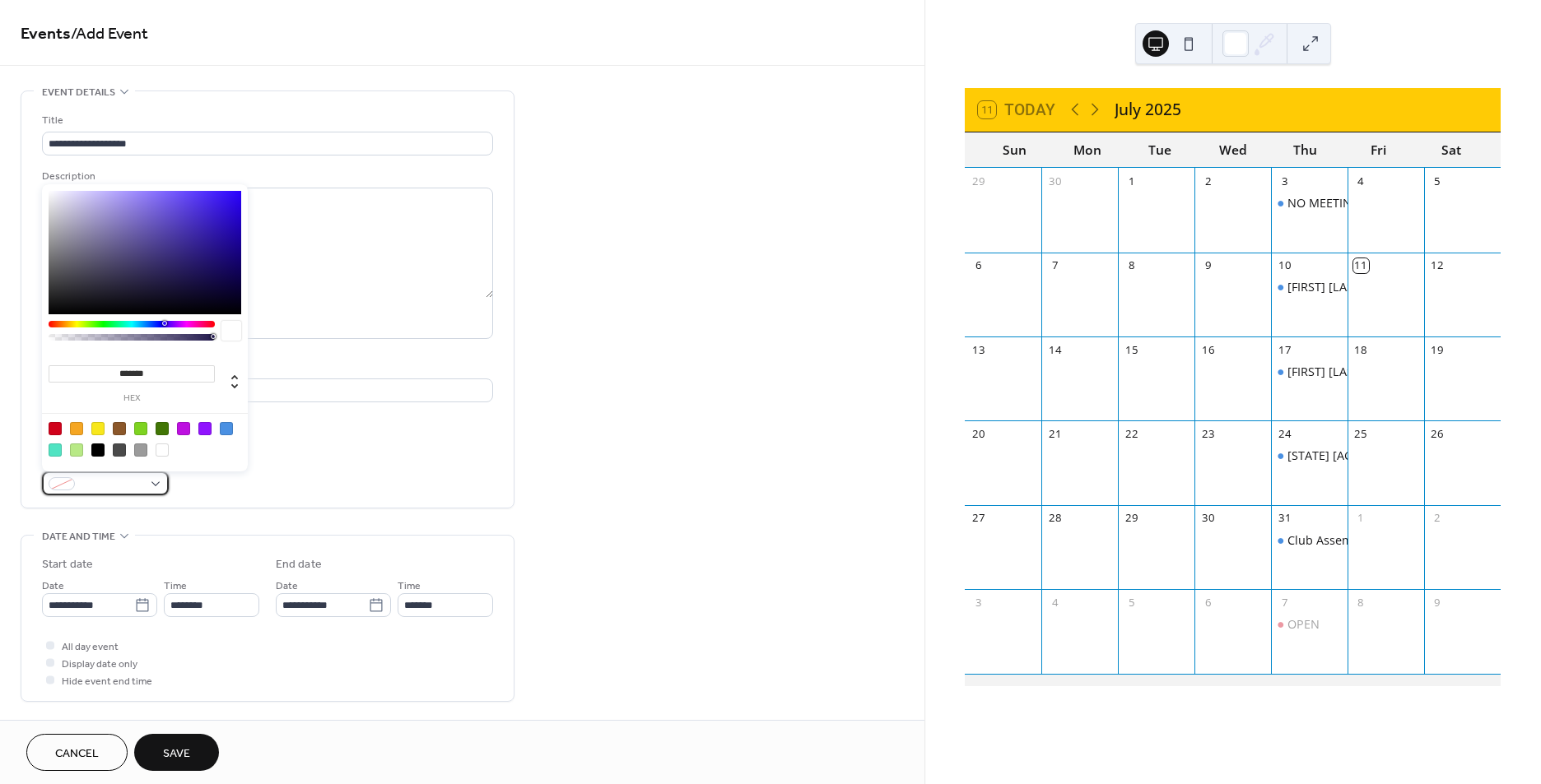 click at bounding box center (105, 483) 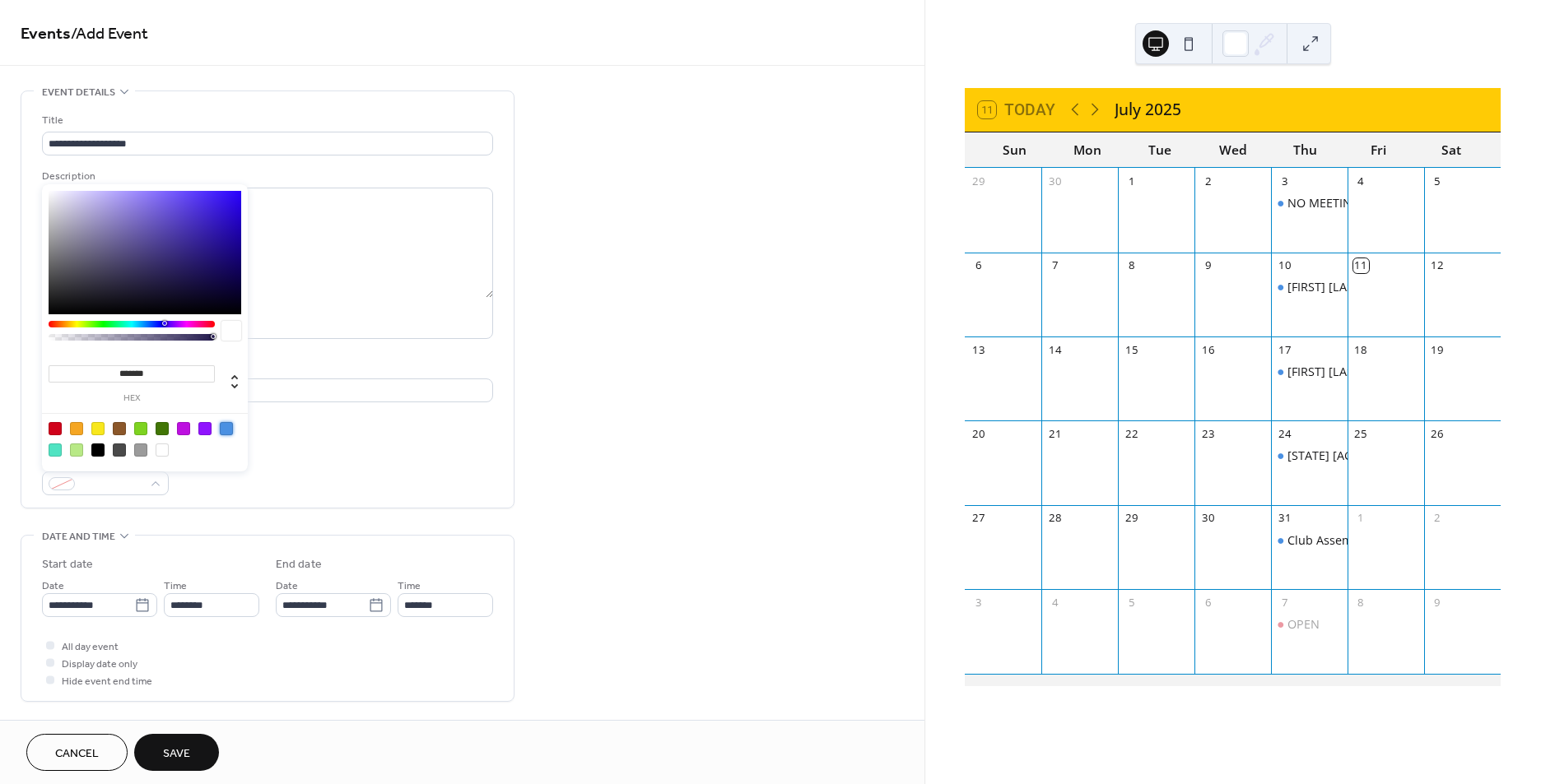 drag, startPoint x: 222, startPoint y: 424, endPoint x: 220, endPoint y: 436, distance: 12.1655251 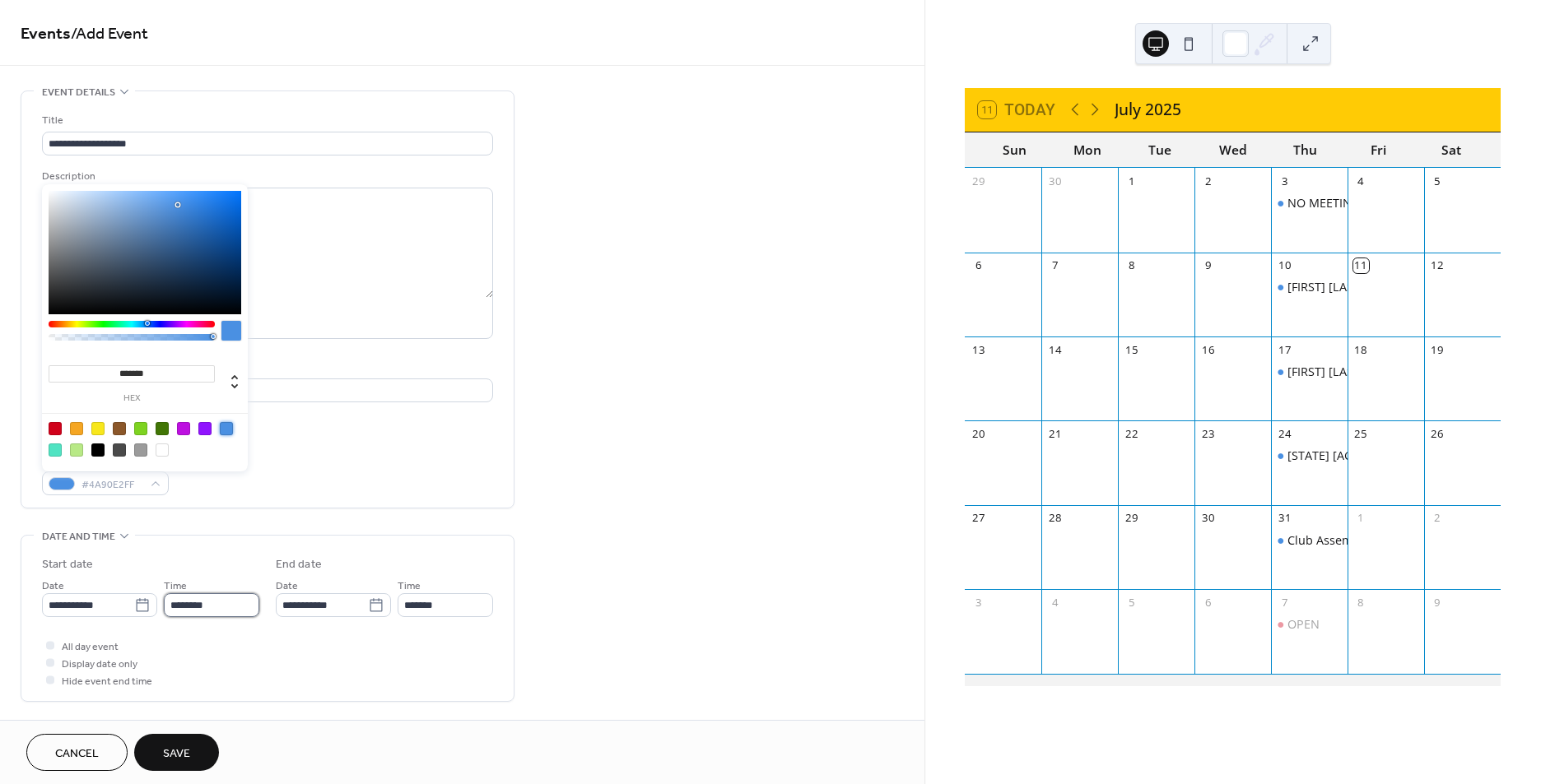 click on "********" at bounding box center [212, 605] 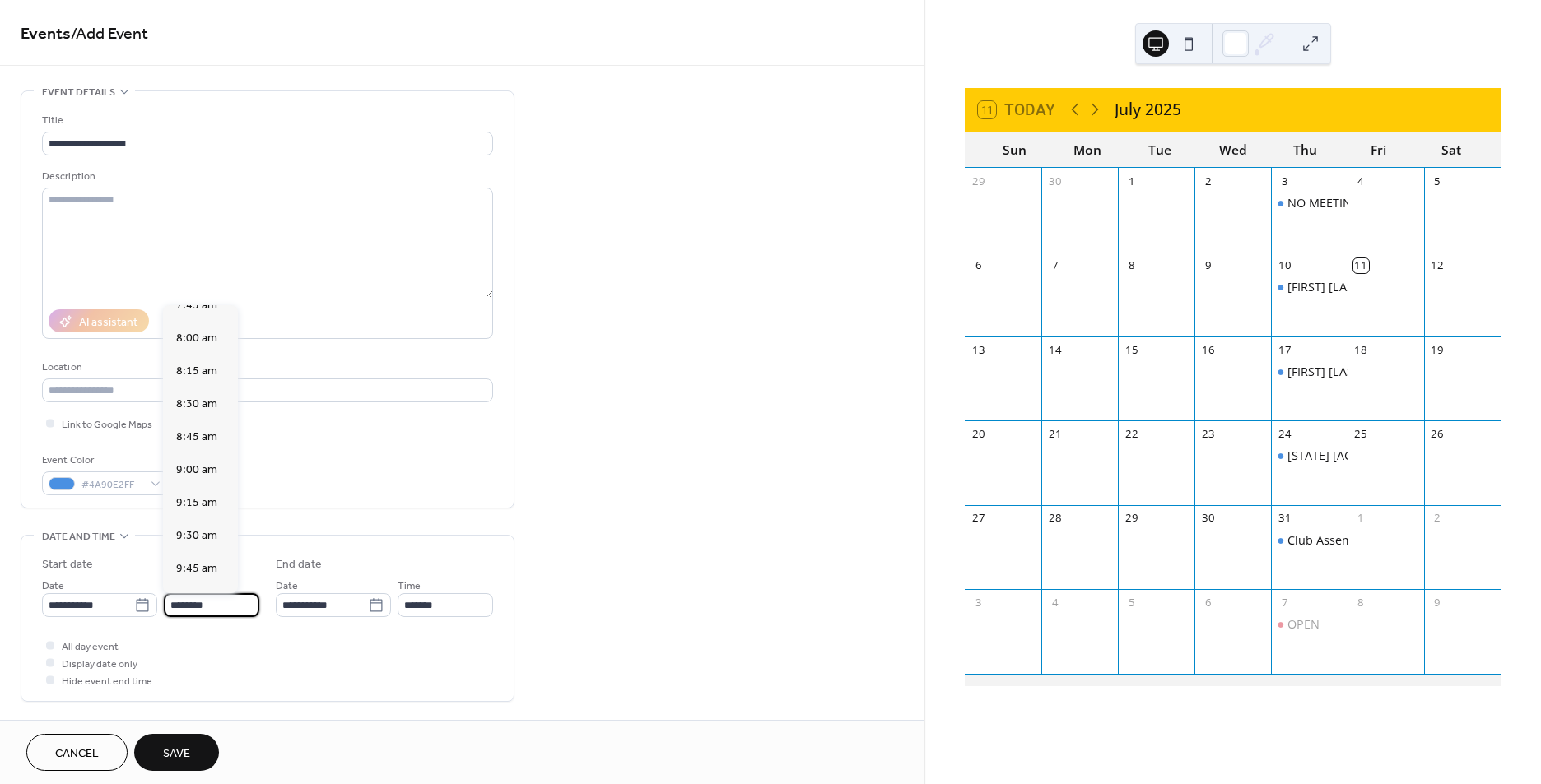 scroll, scrollTop: 1043, scrollLeft: 0, axis: vertical 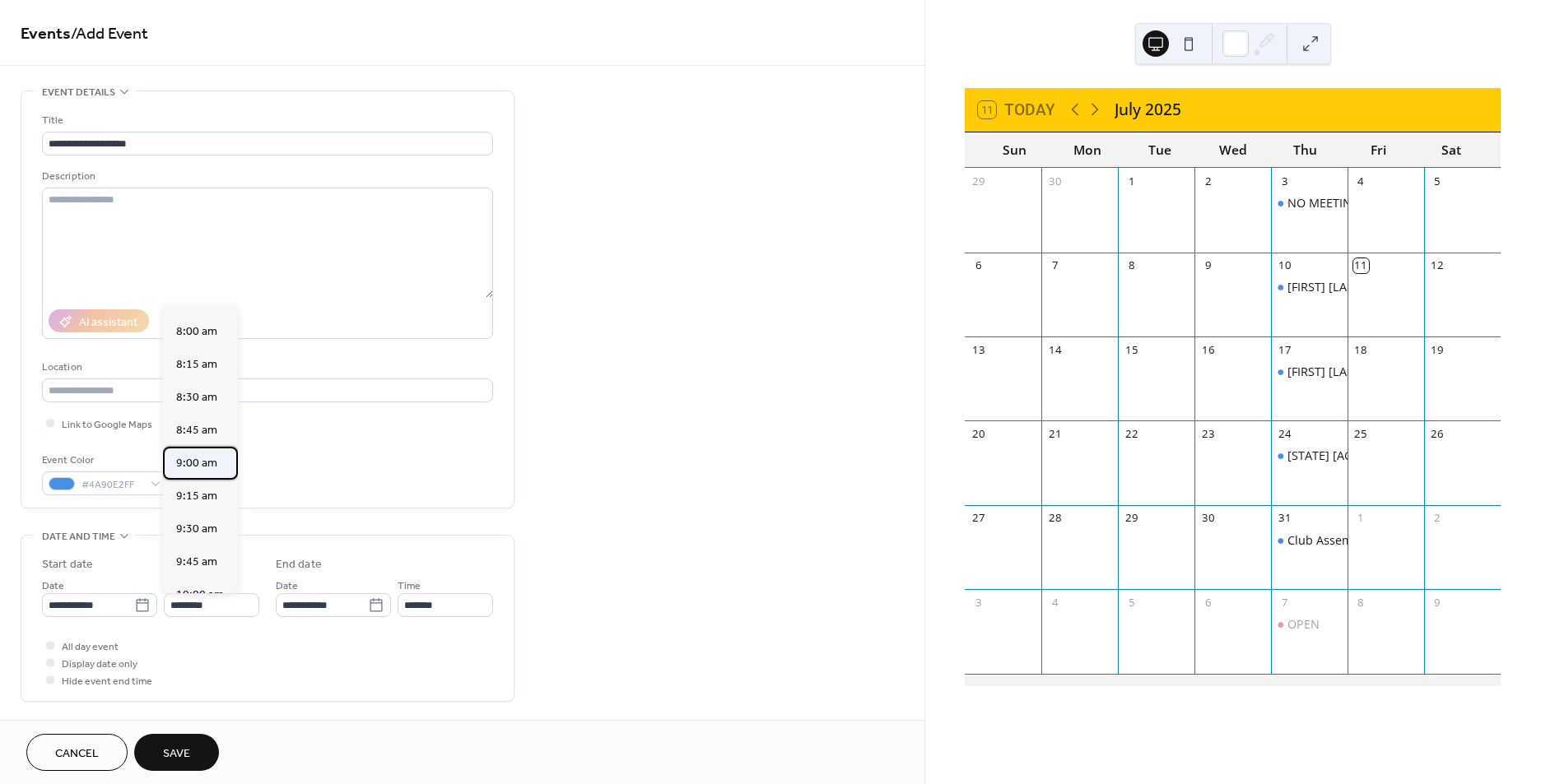 click on "9:00 am" at bounding box center (197, 463) 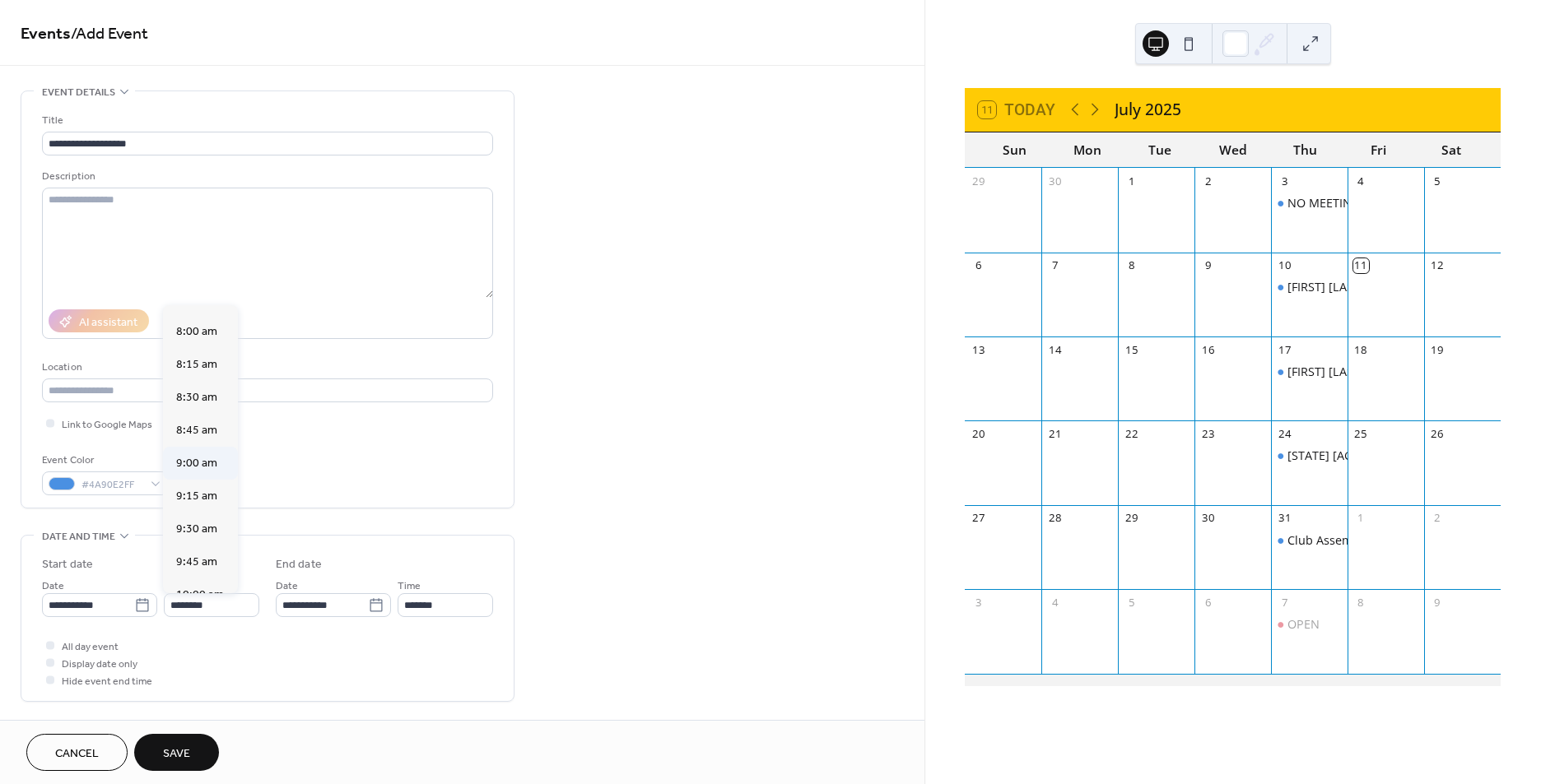 type on "*******" 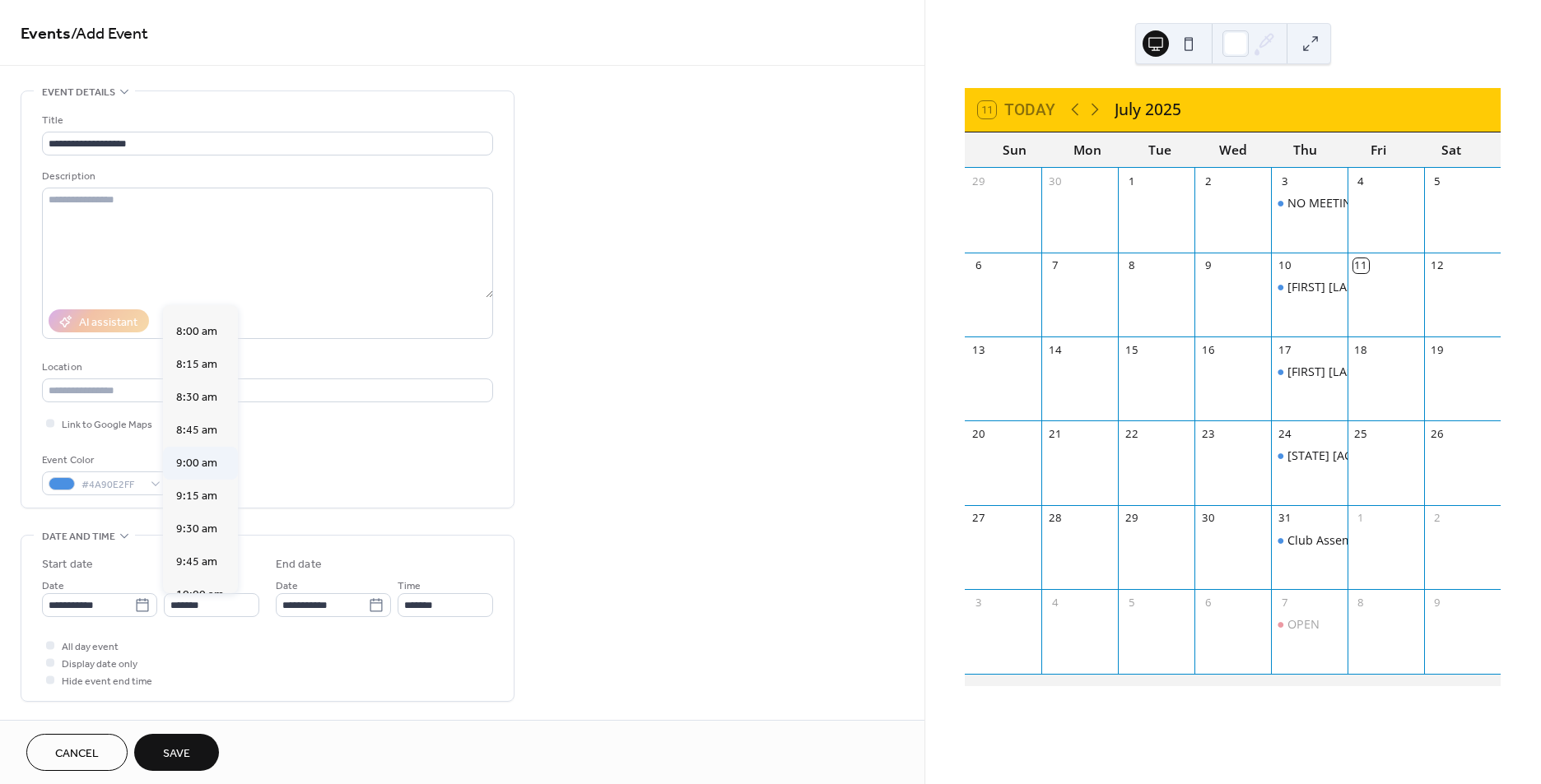 type on "********" 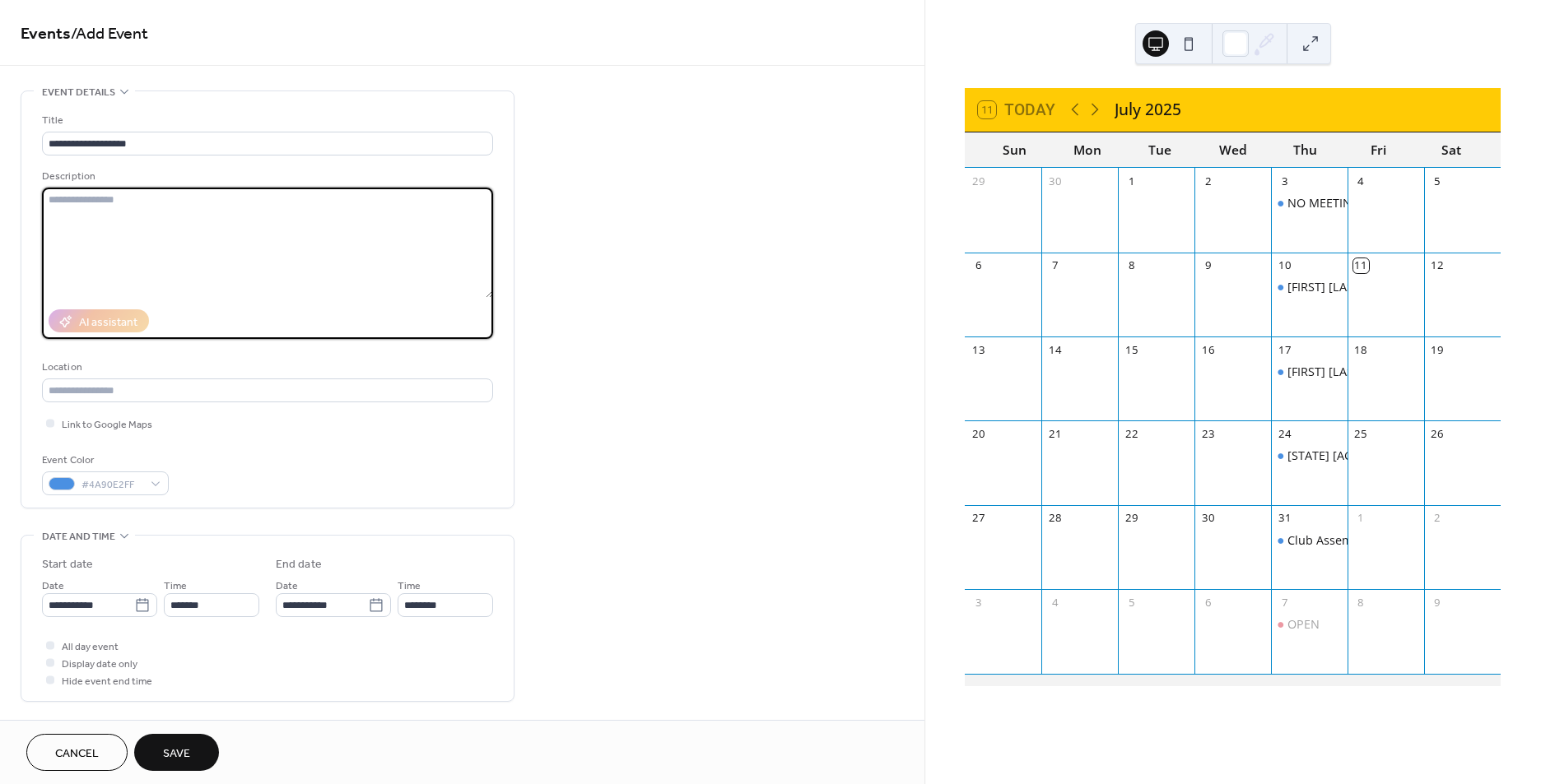 click at bounding box center (268, 243) 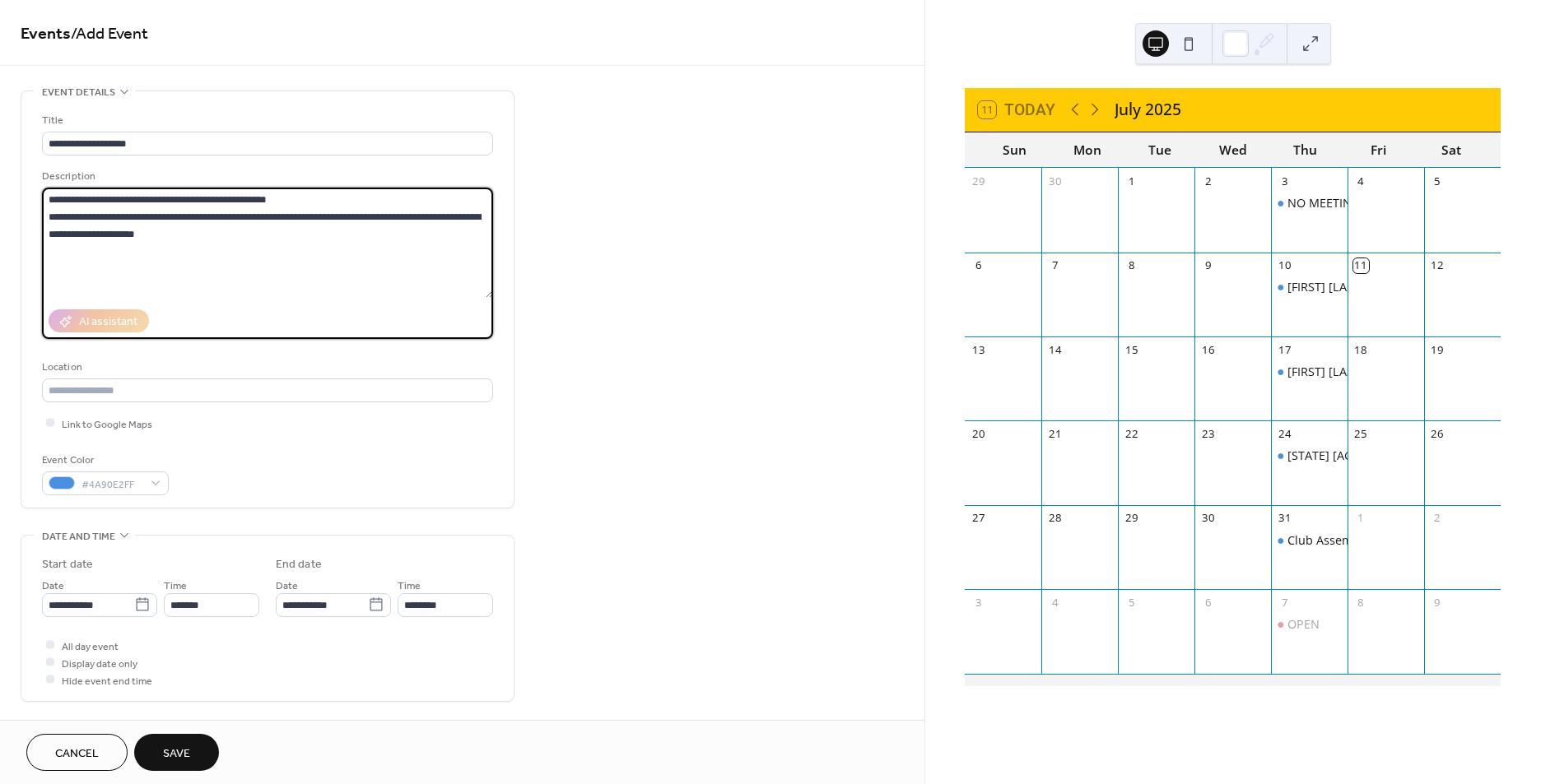 click on "**********" at bounding box center [268, 243] 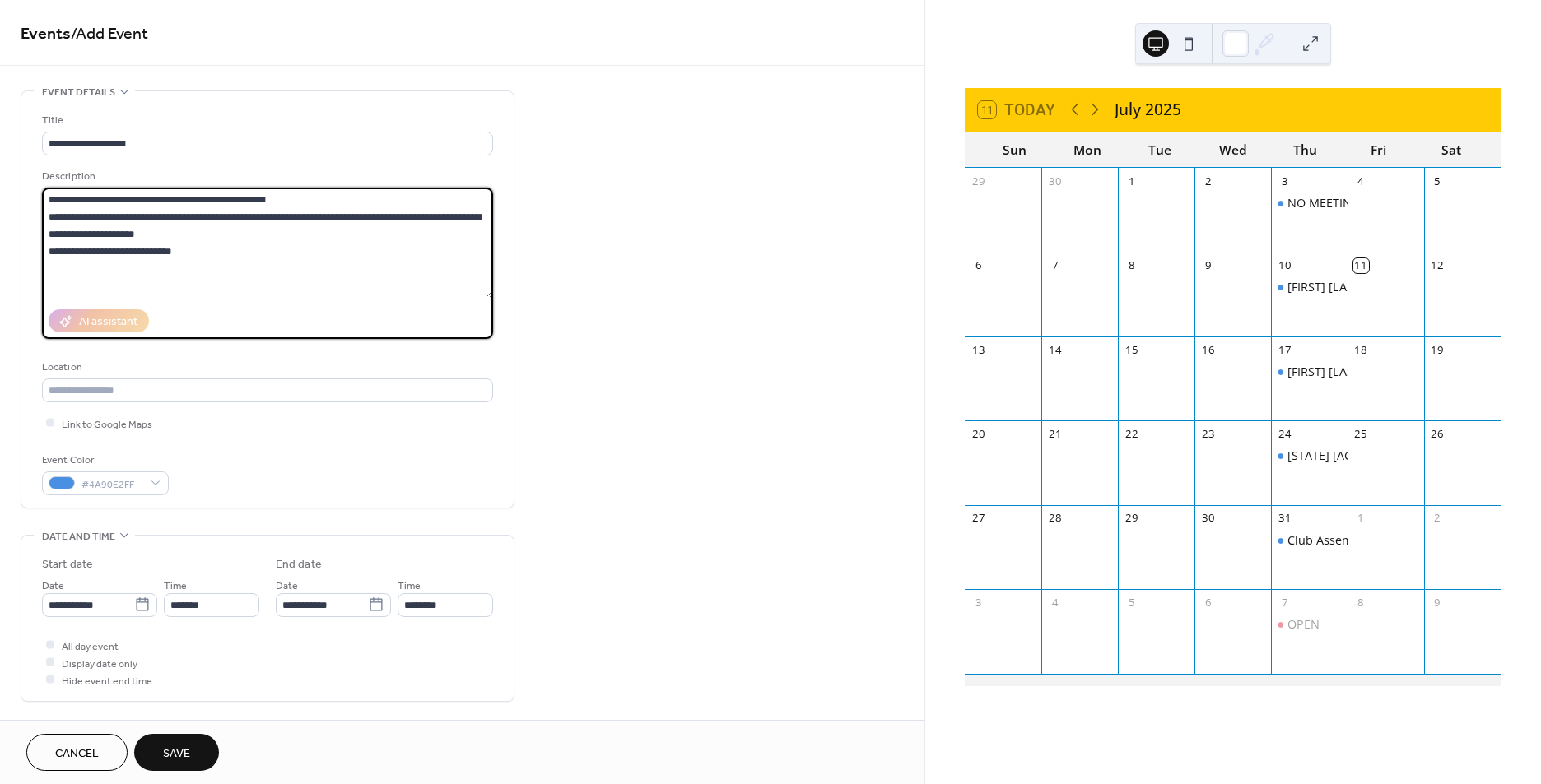 click on "**********" at bounding box center [268, 243] 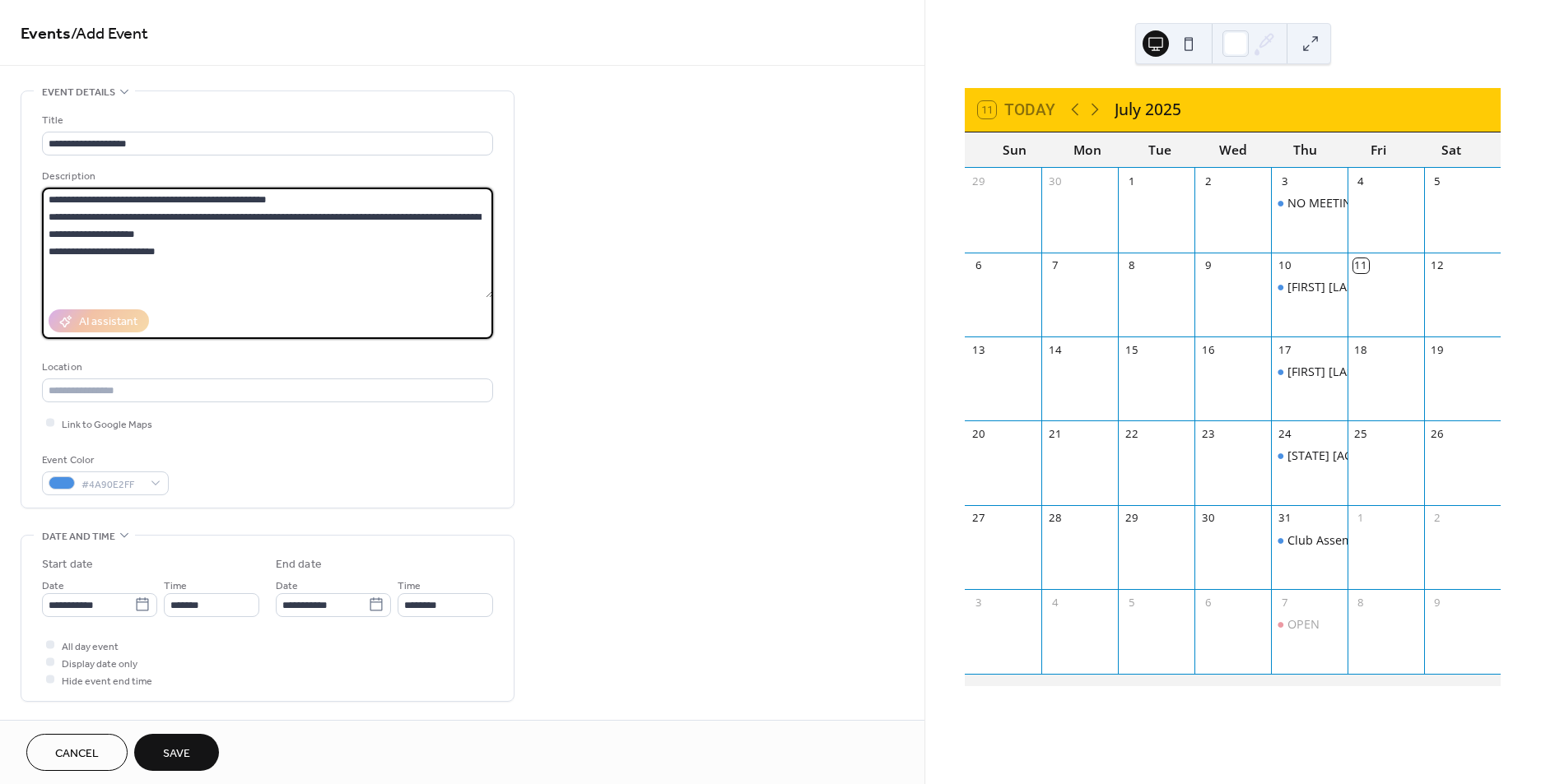 click on "**********" at bounding box center (268, 243) 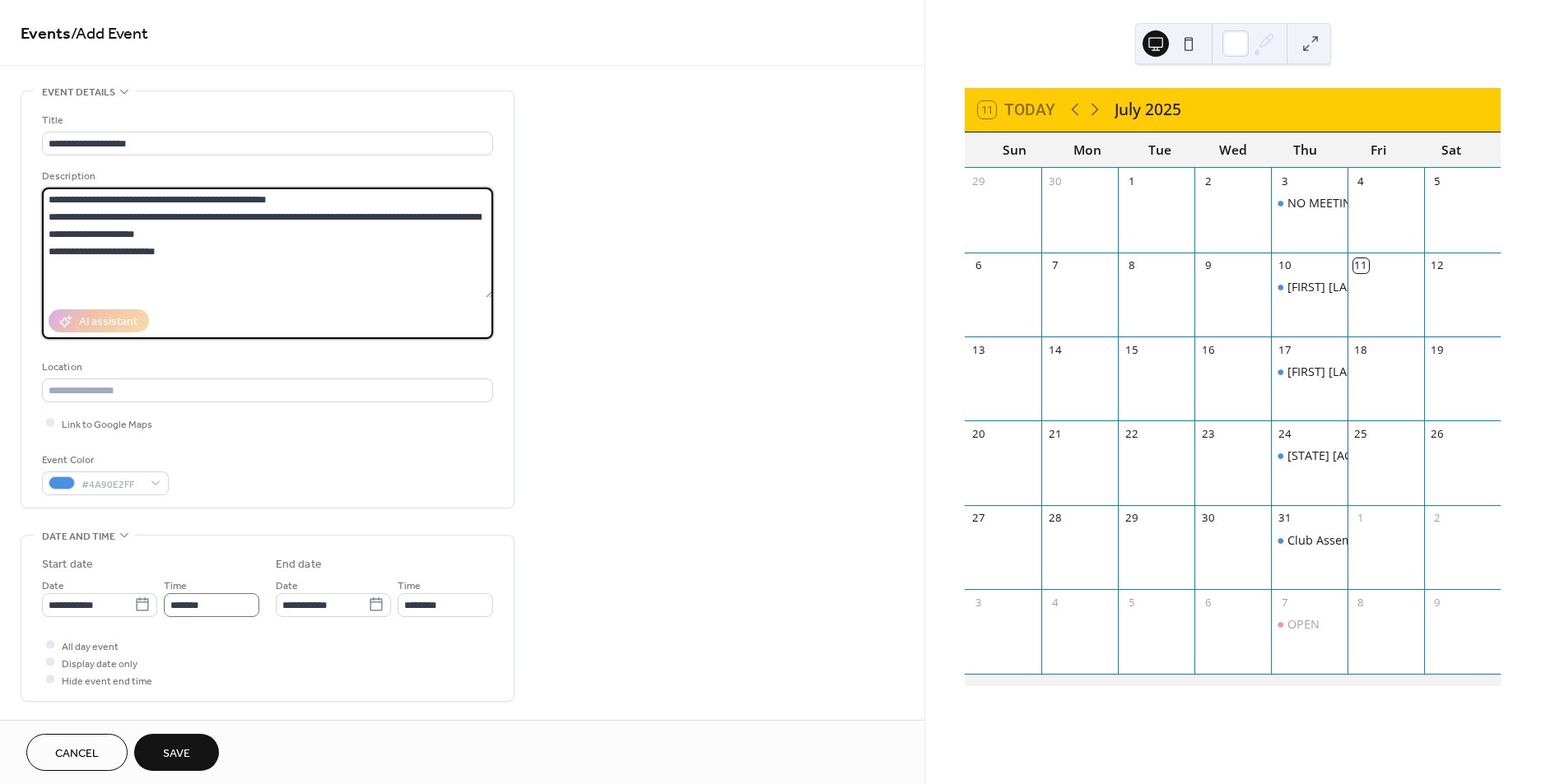 type on "**********" 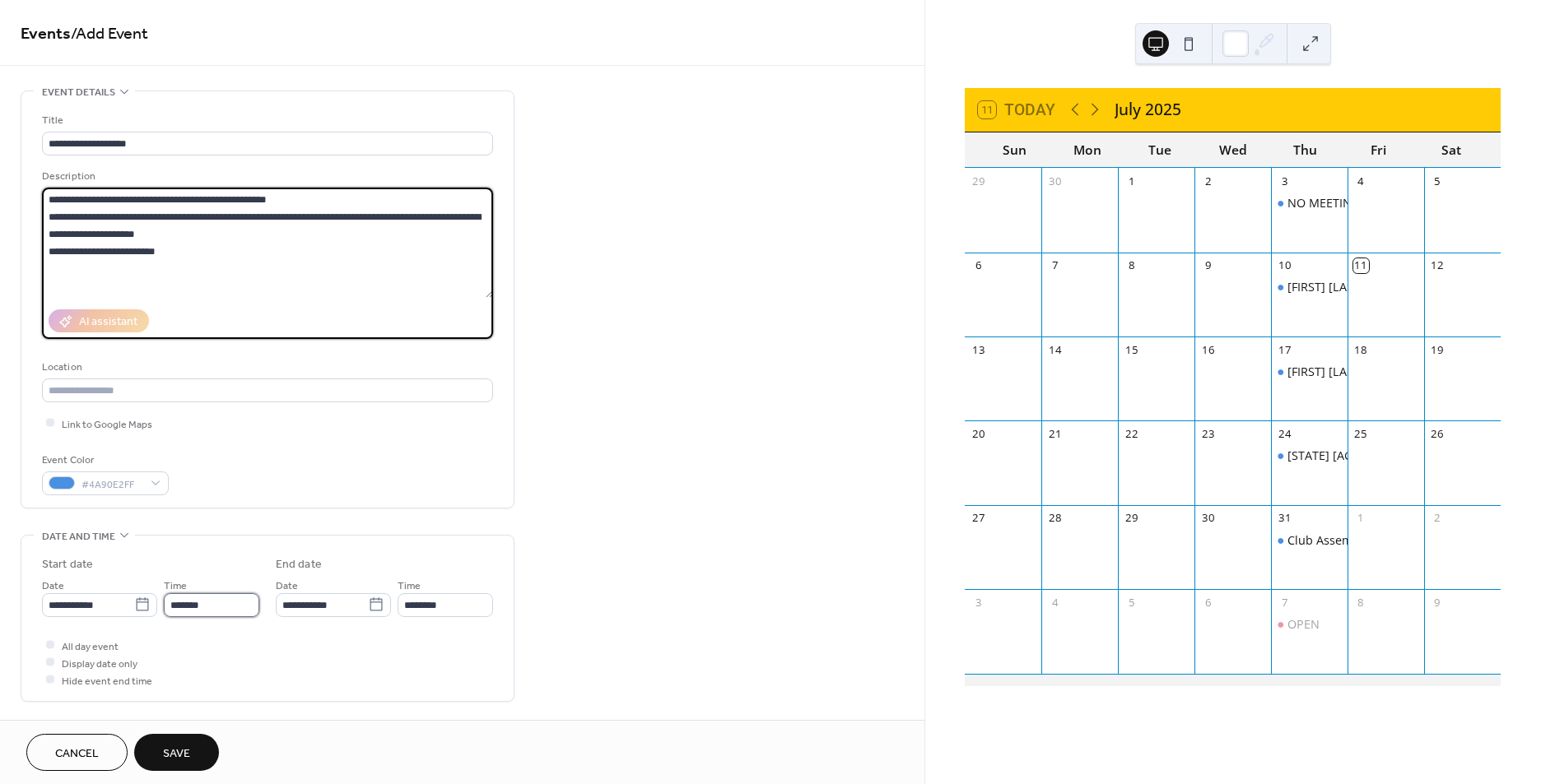 click on "*******" at bounding box center [212, 605] 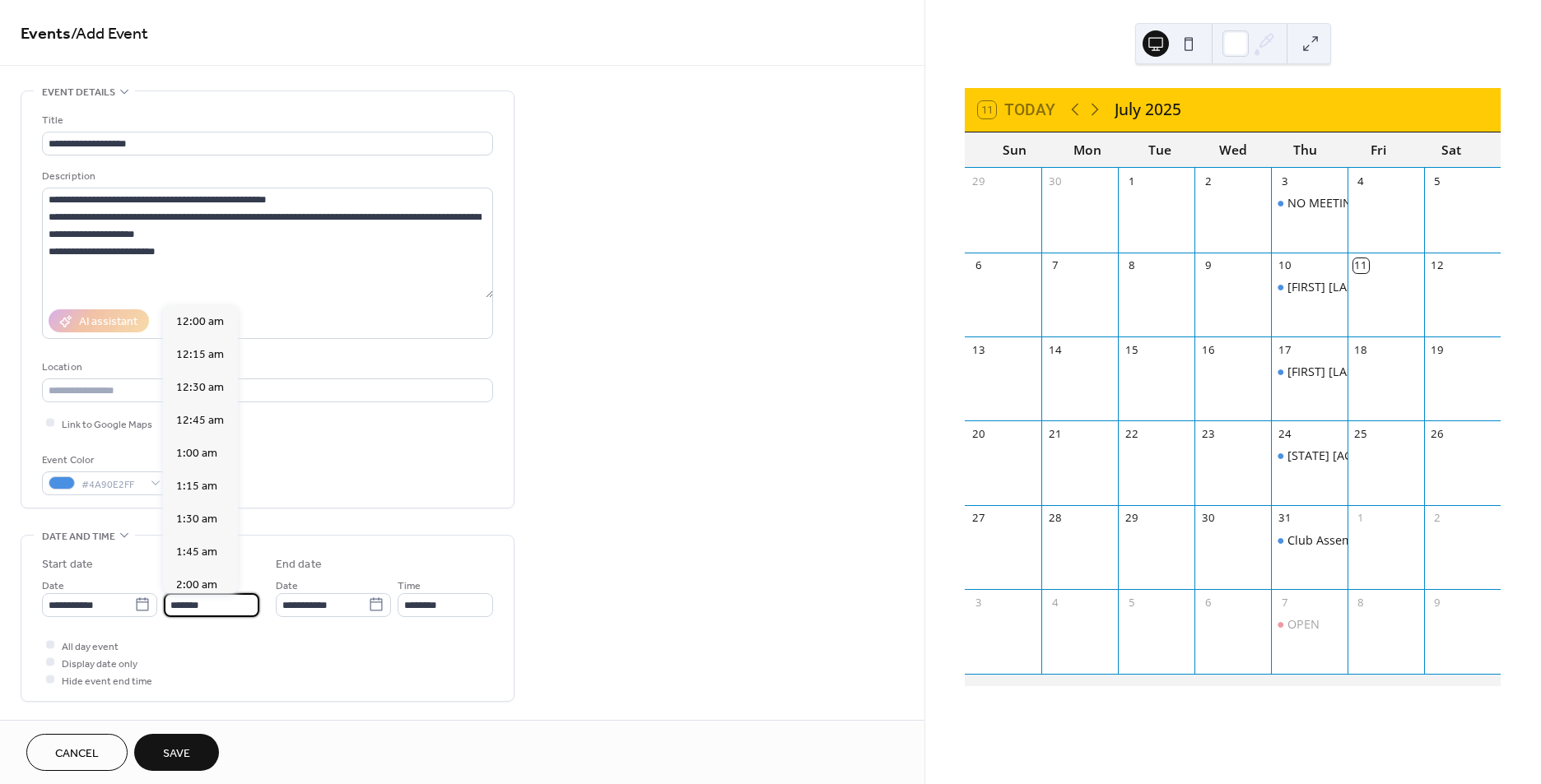 scroll, scrollTop: 1194, scrollLeft: 0, axis: vertical 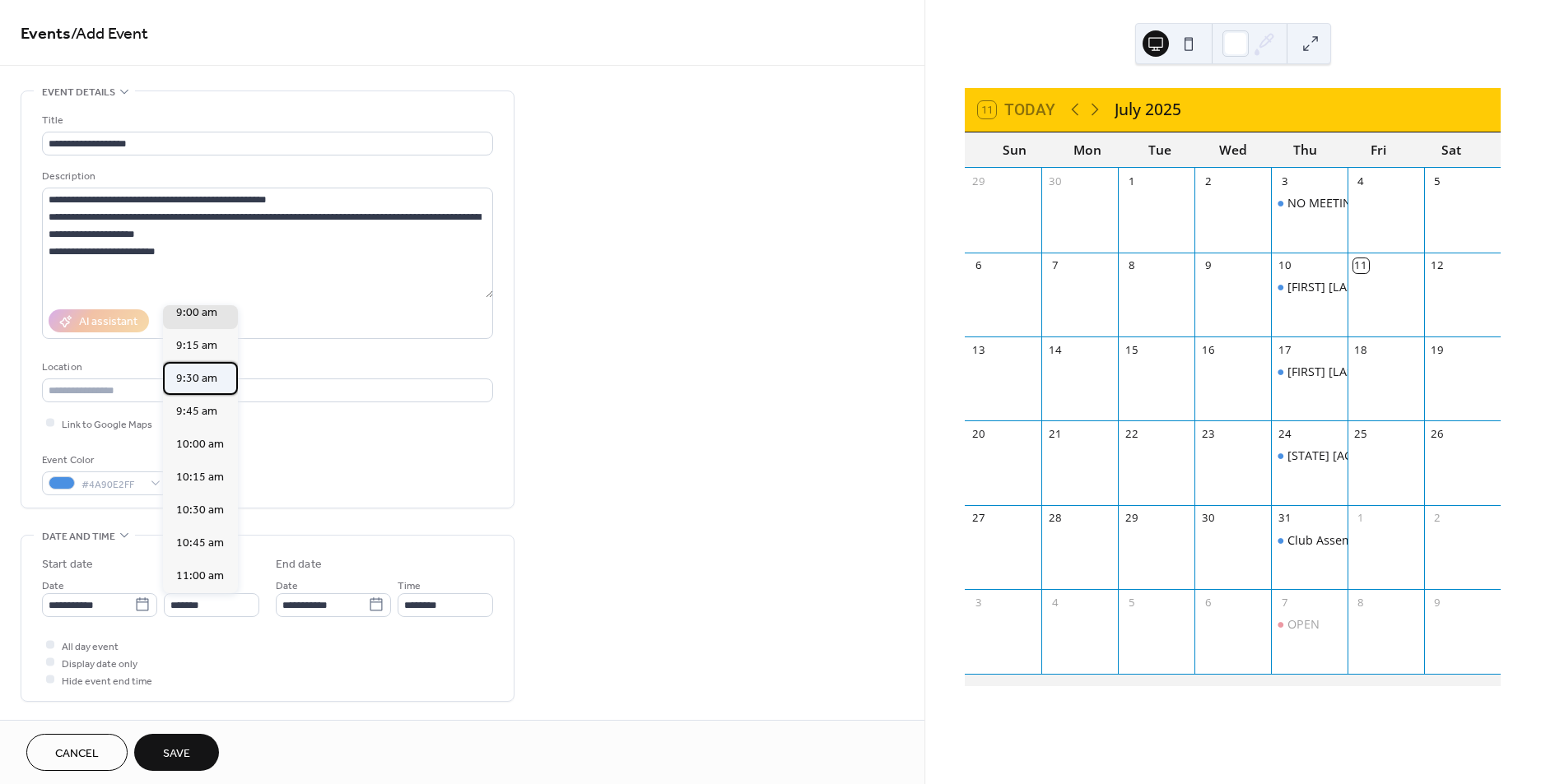 click on "9:30 am" at bounding box center [197, 378] 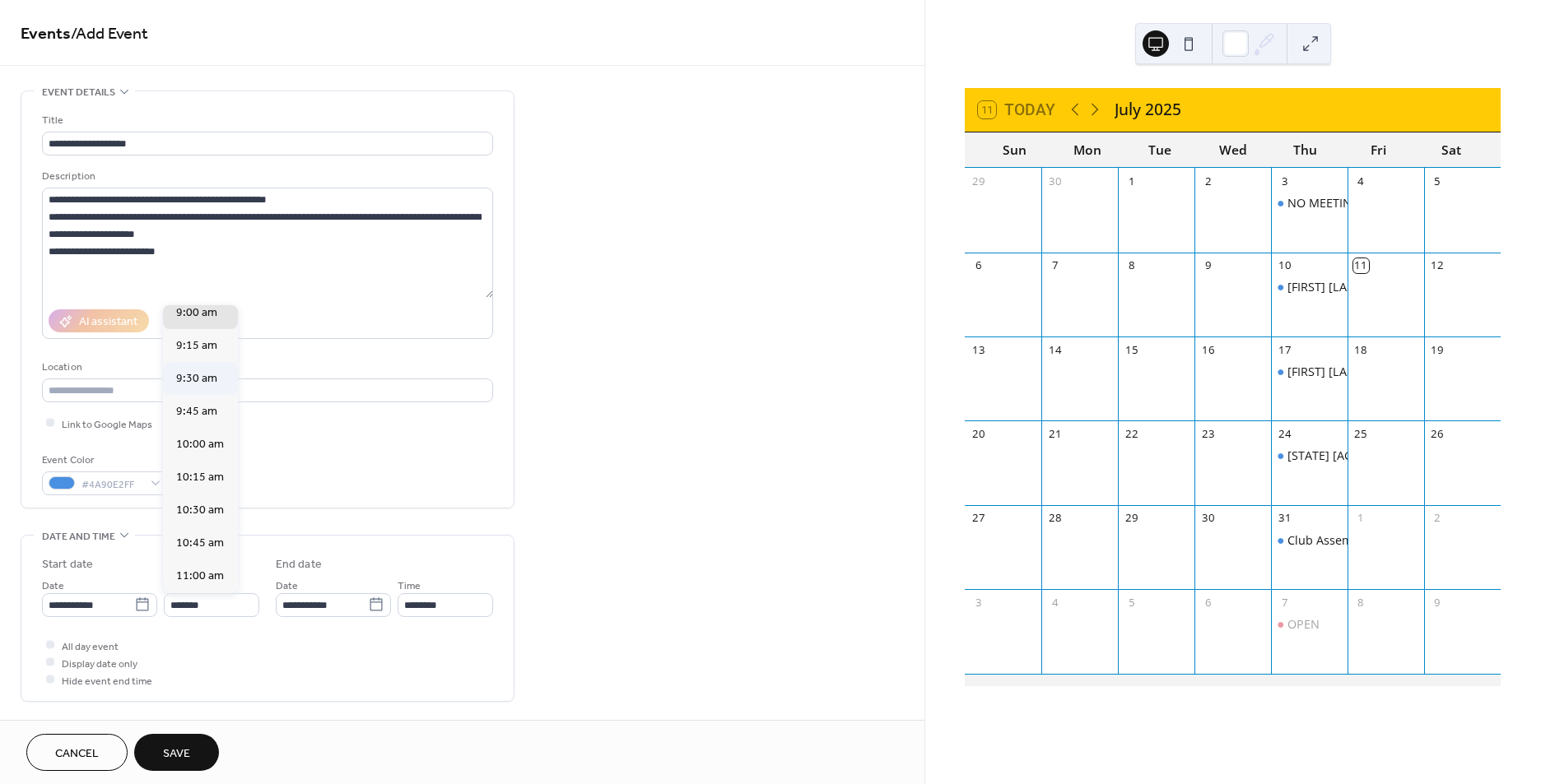 type on "*******" 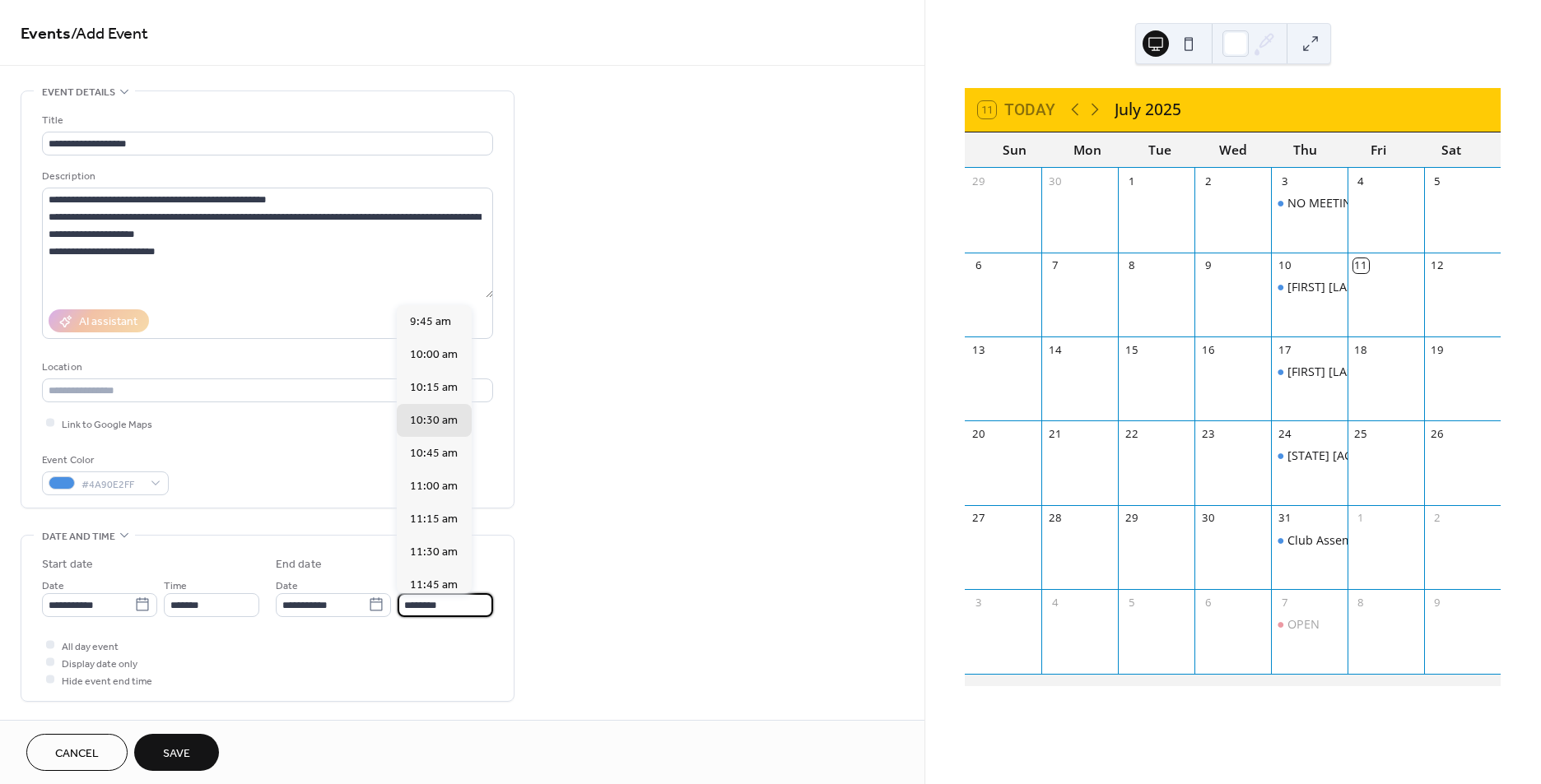 click on "********" at bounding box center [445, 605] 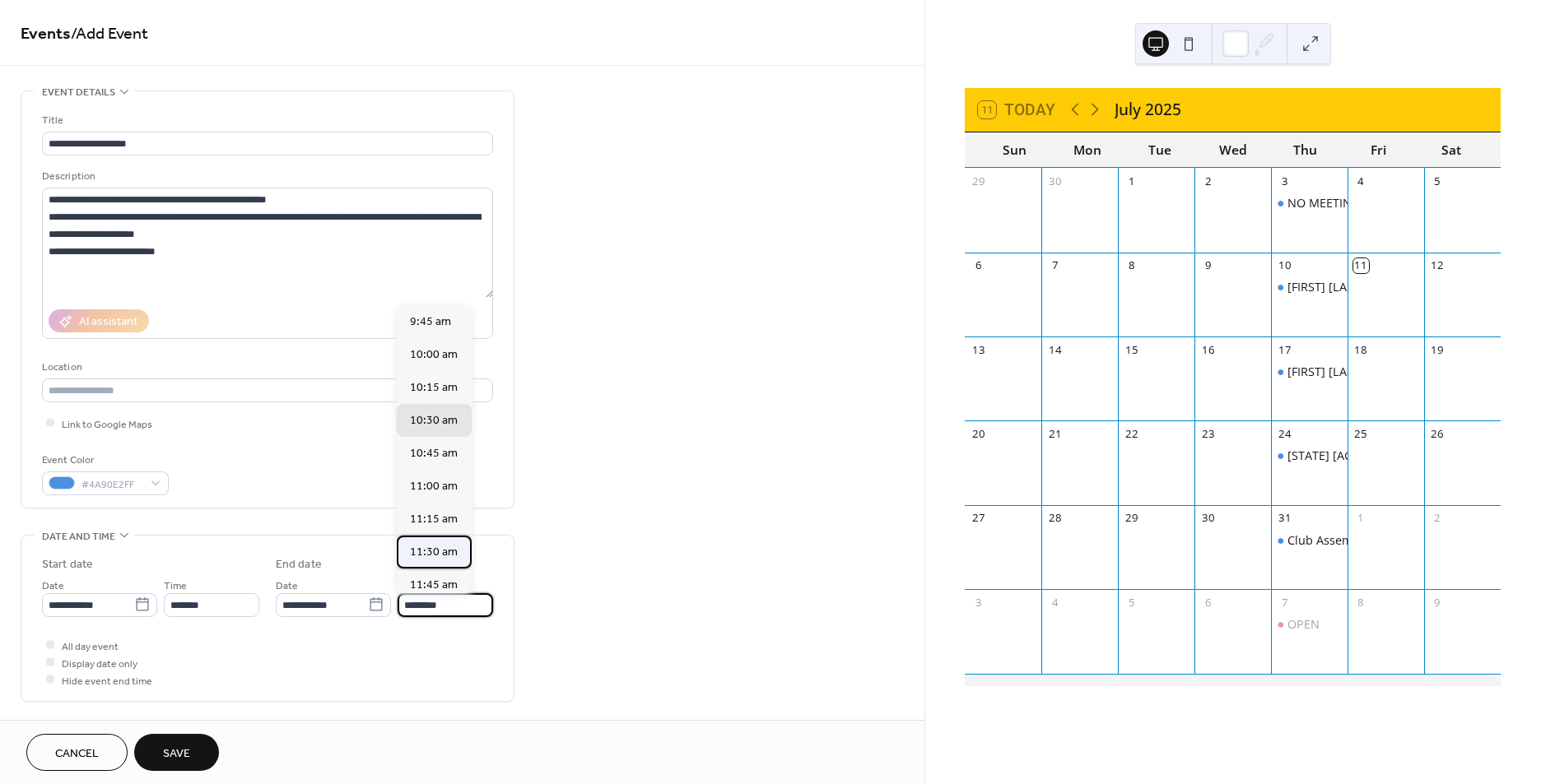 click on "11:30 am" at bounding box center [434, 552] 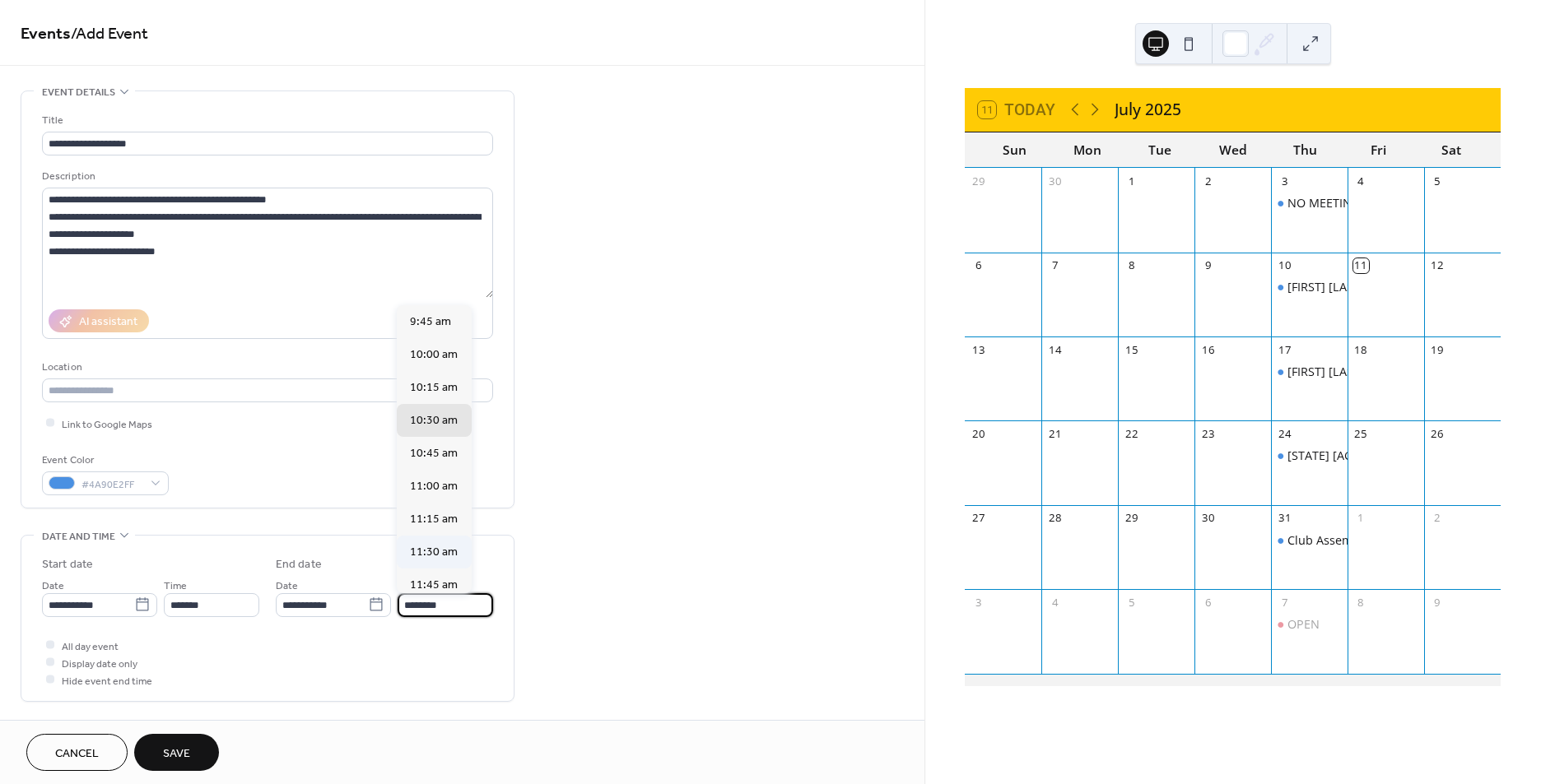 type on "********" 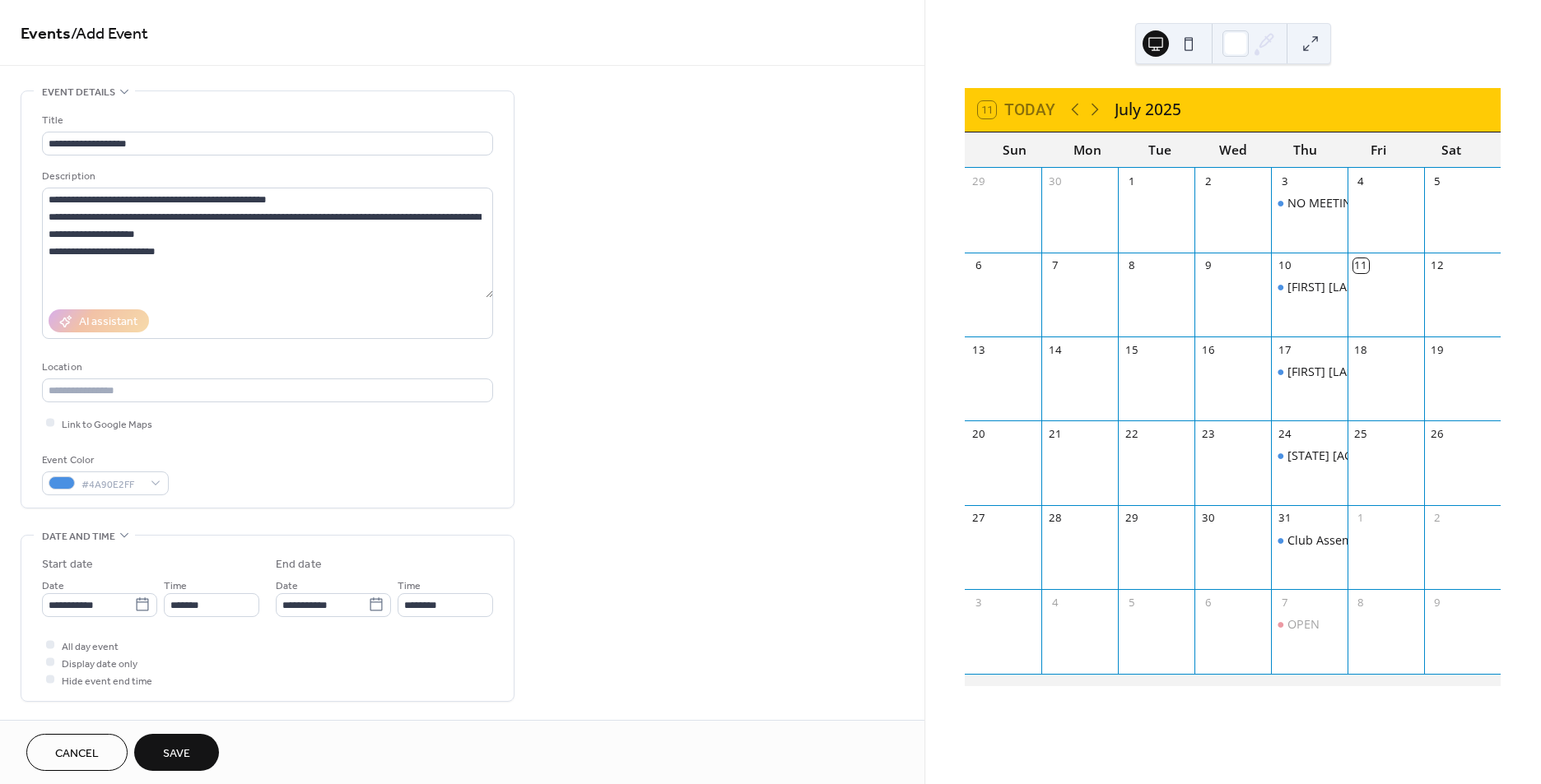 click on "Save" at bounding box center (176, 754) 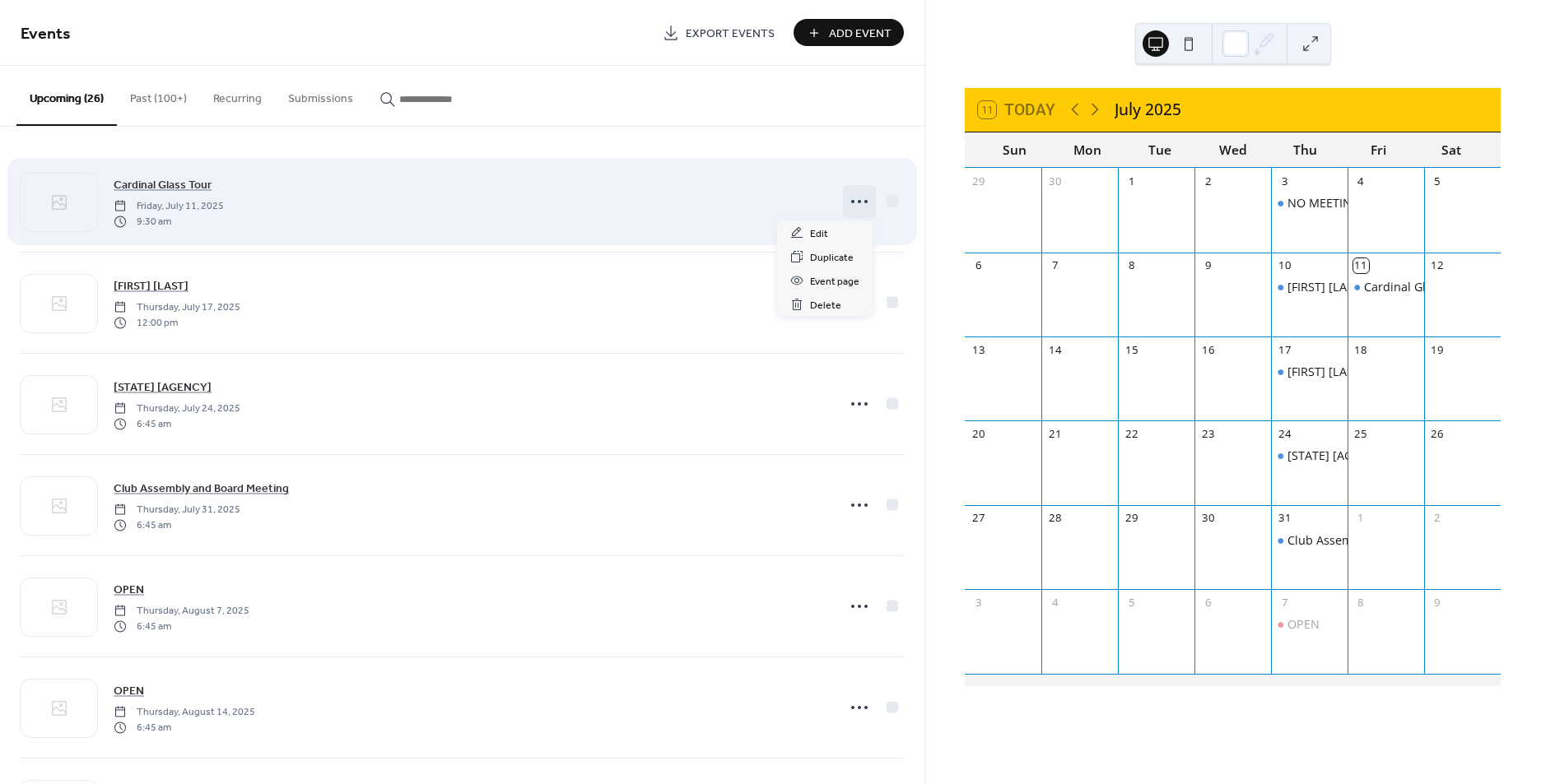 click 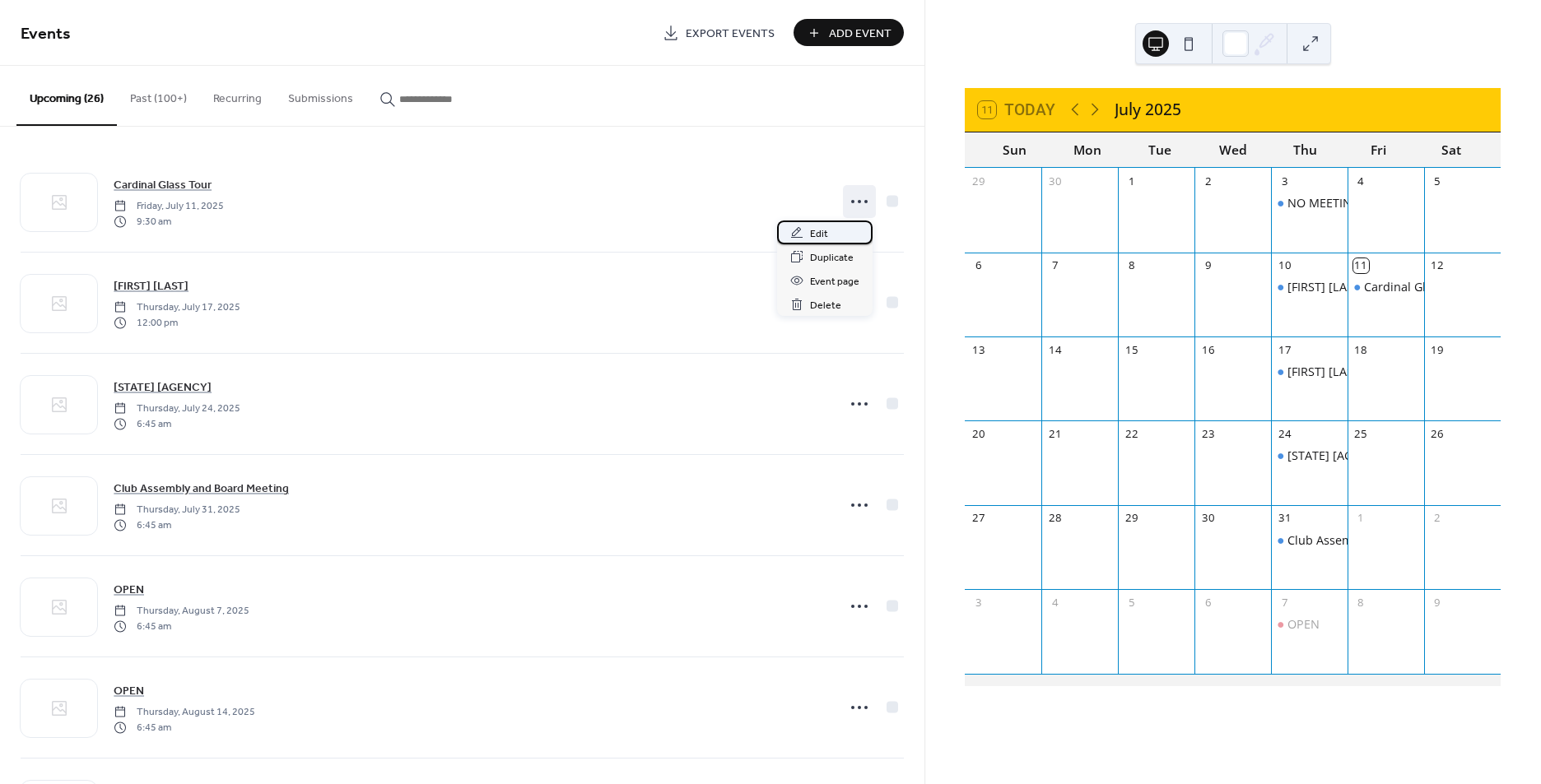 click on "Edit" at bounding box center [825, 232] 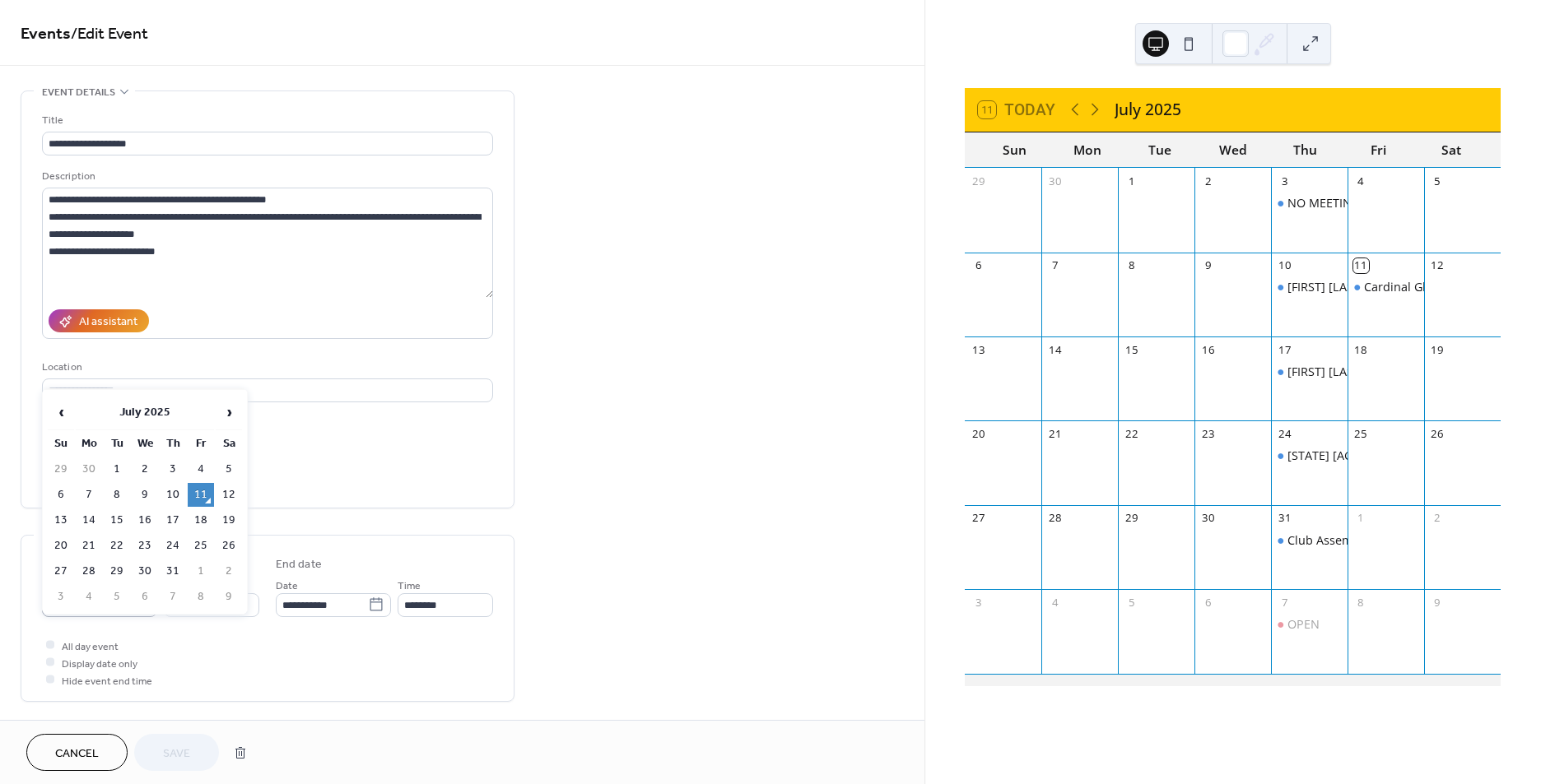 click 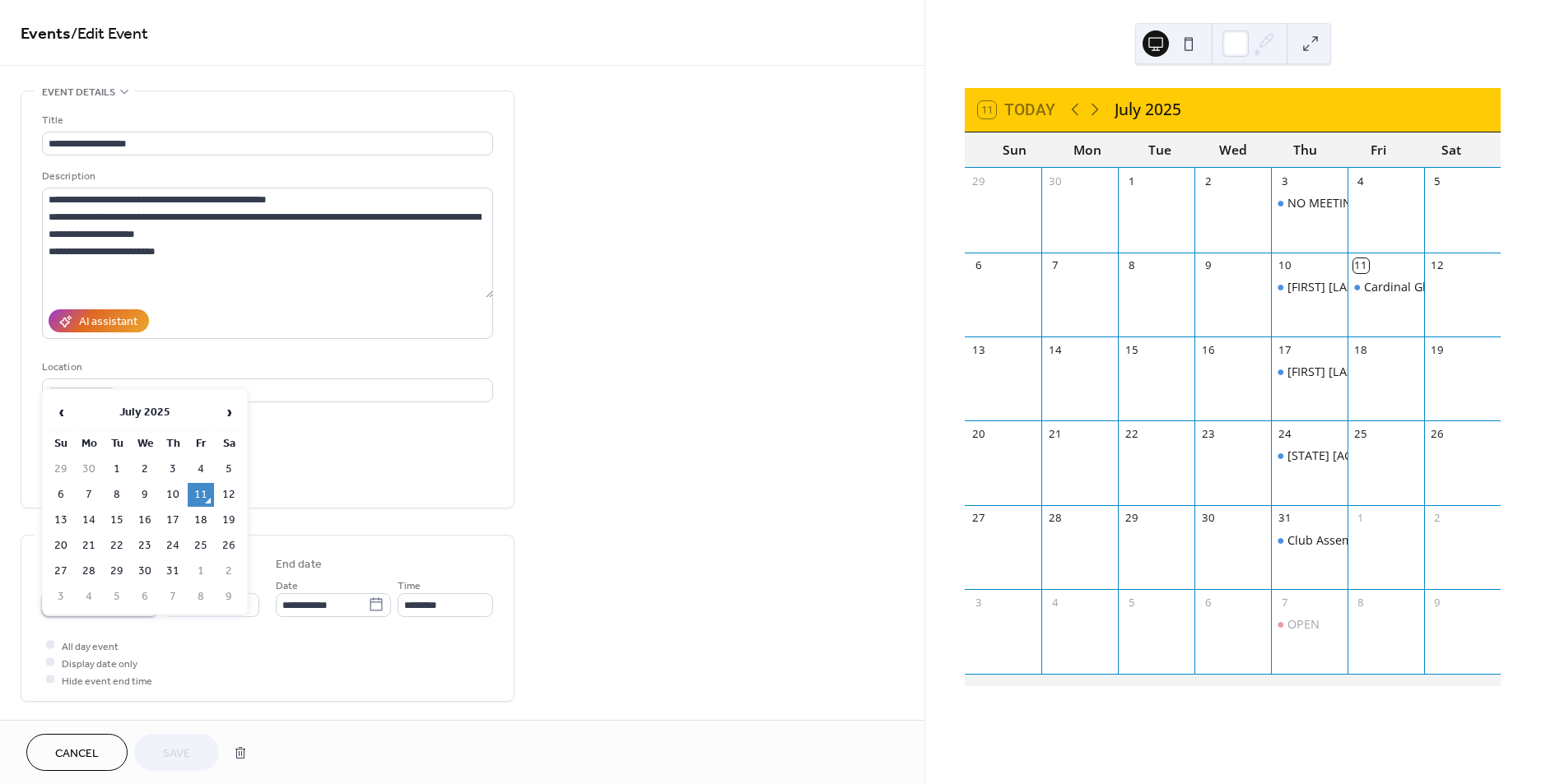 click on "**********" at bounding box center [88, 605] 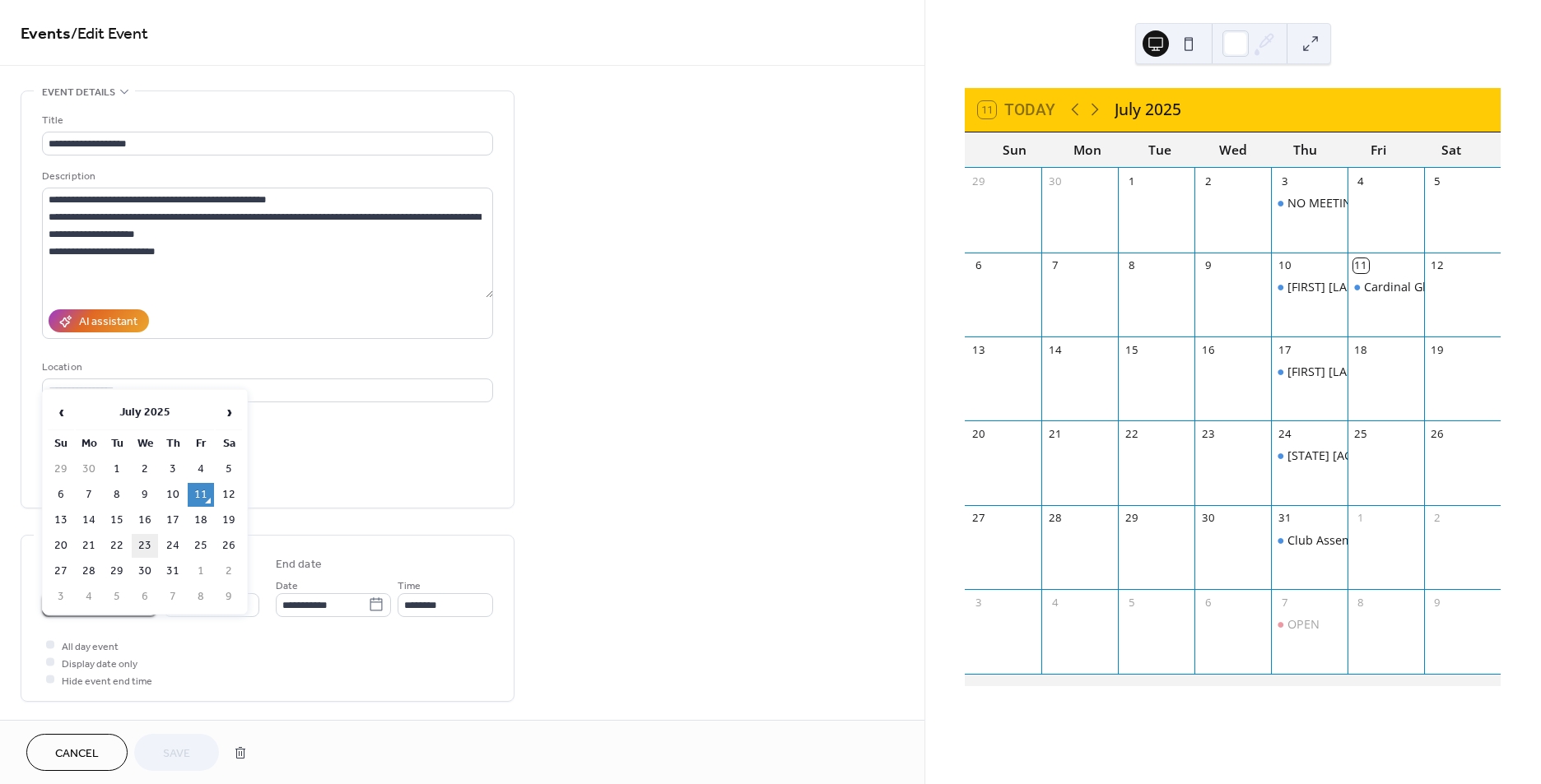 click on "23" at bounding box center [145, 545] 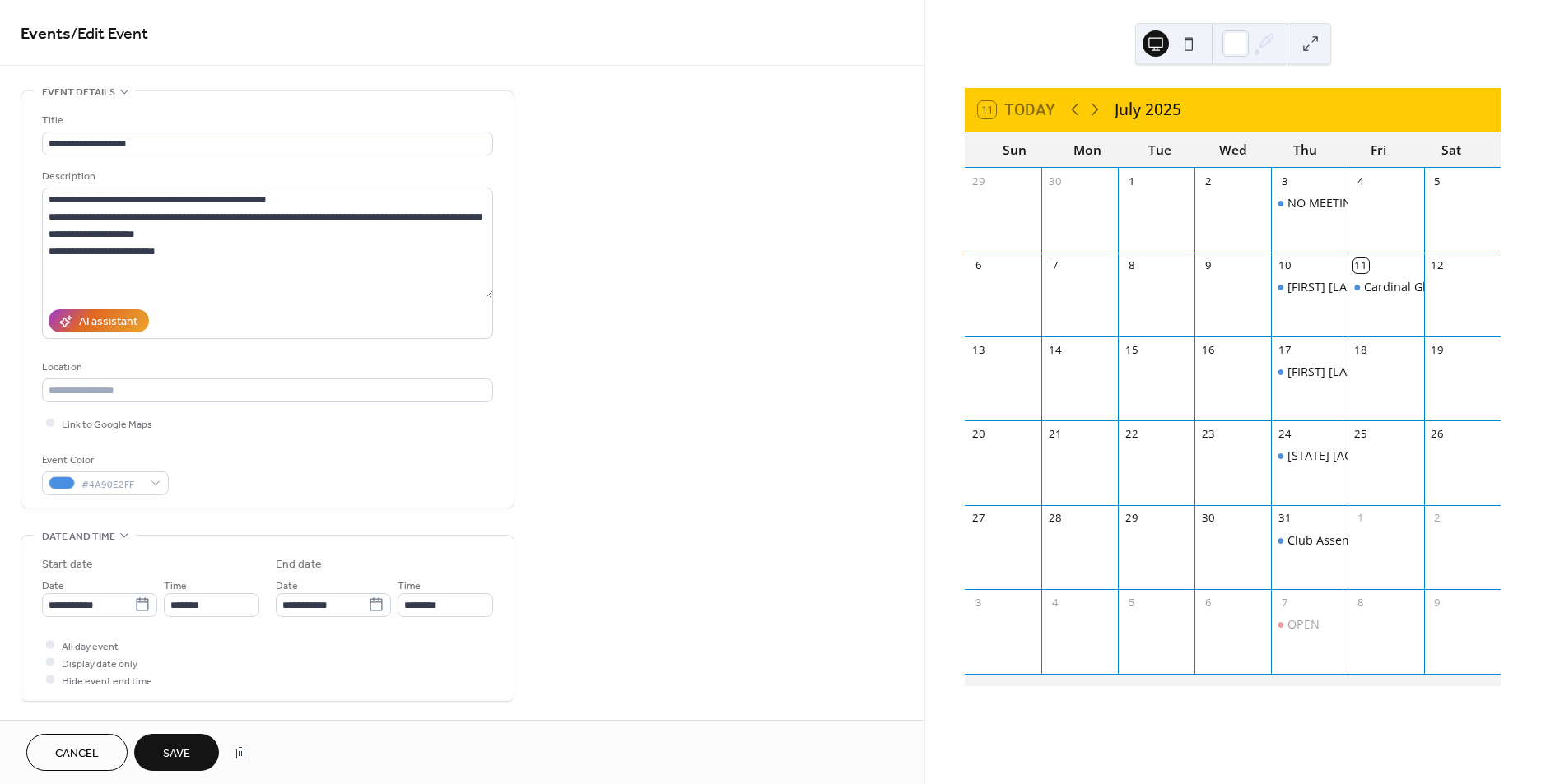 click on "Save" at bounding box center (176, 752) 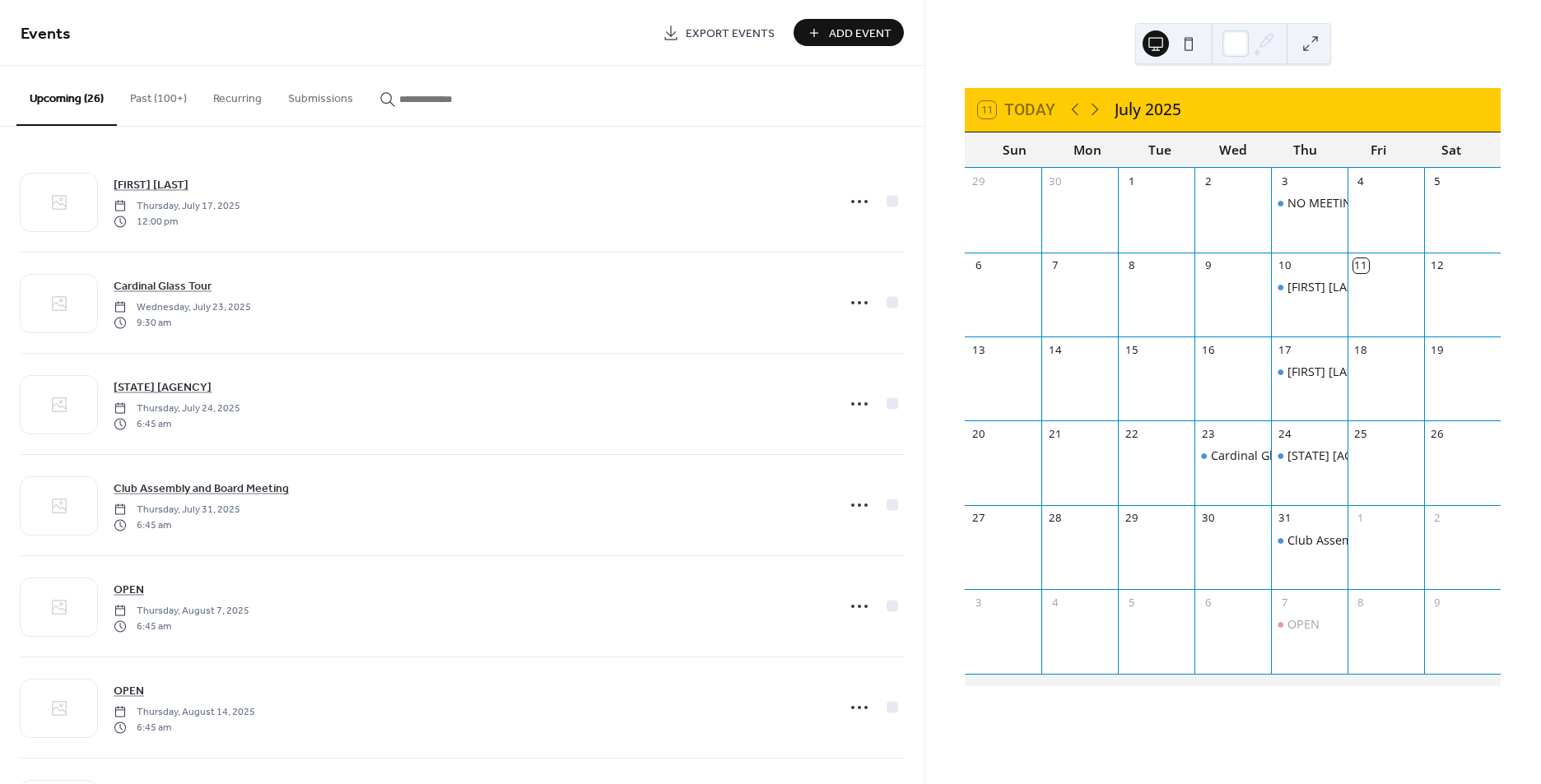 click on "Add Event" at bounding box center [860, 34] 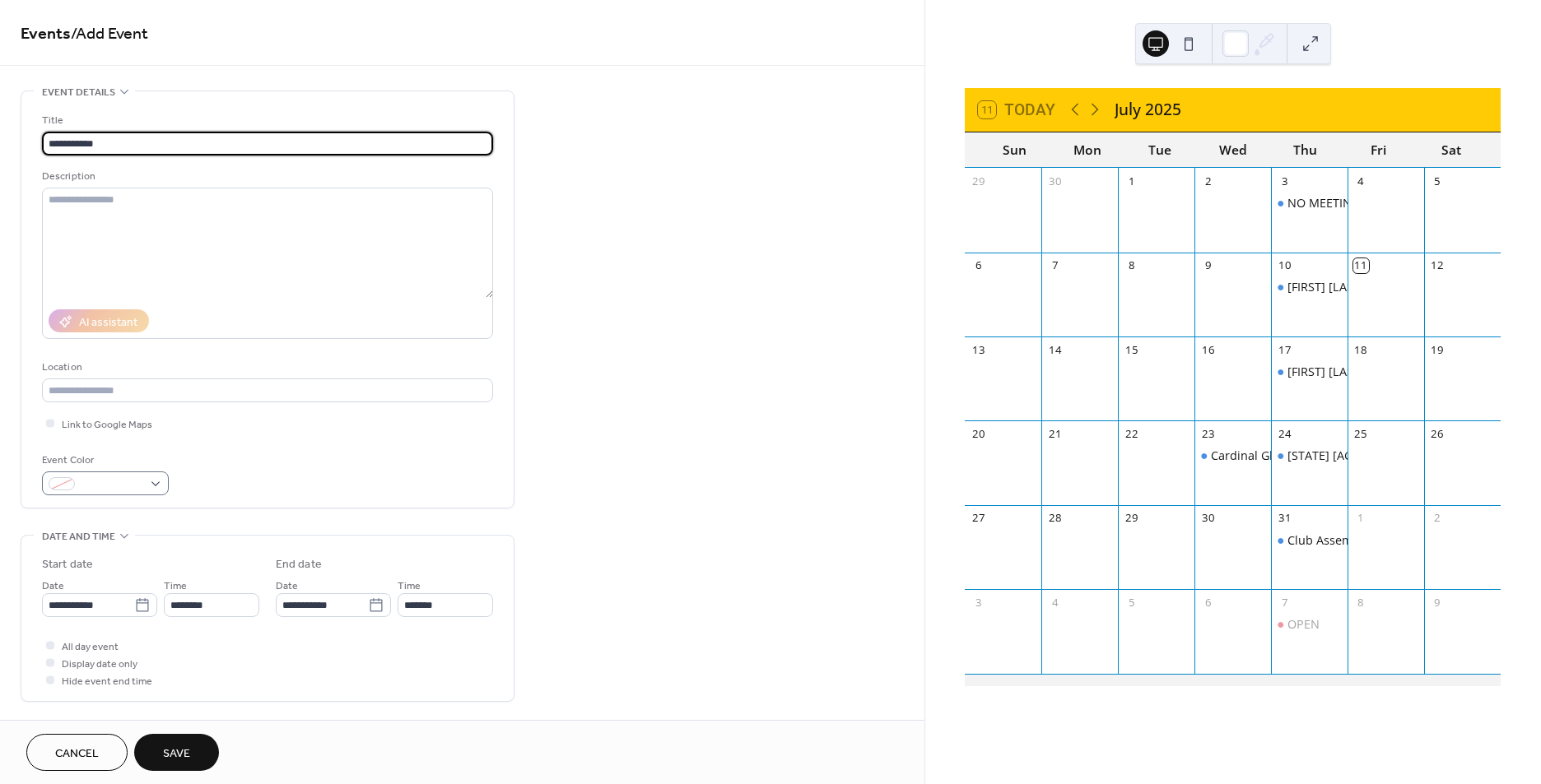 type on "**********" 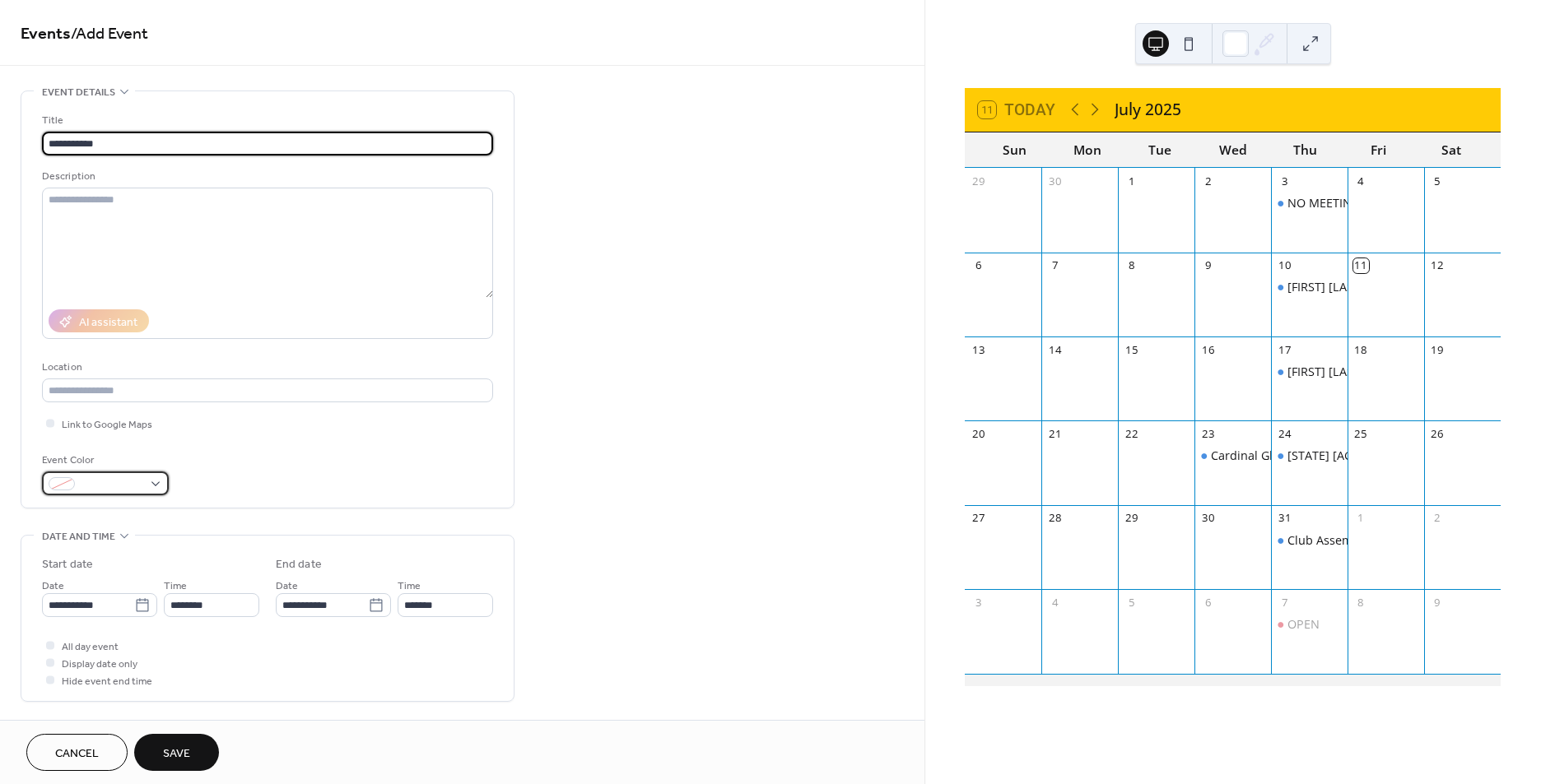 click at bounding box center [112, 485] 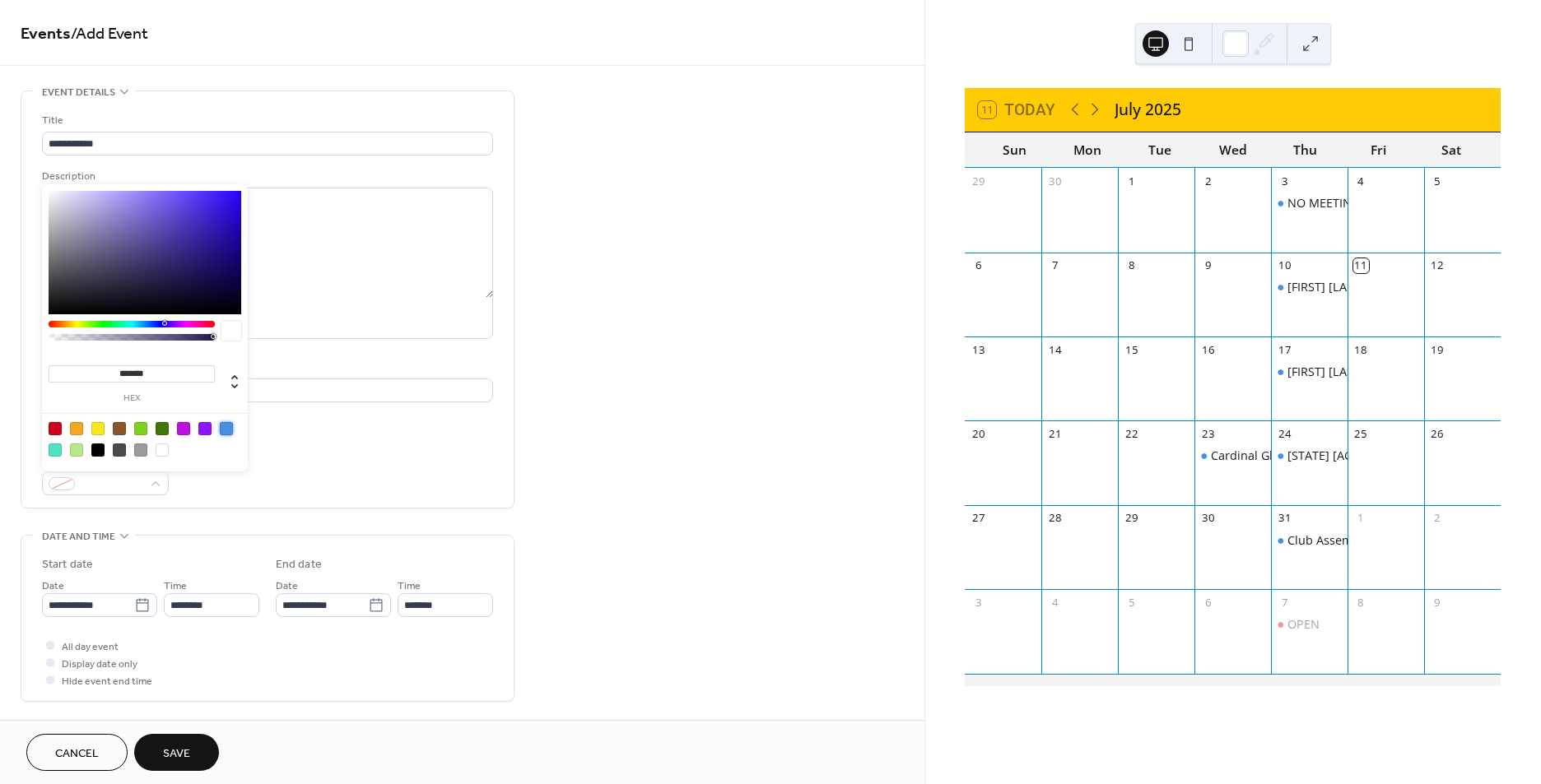 click at bounding box center (226, 429) 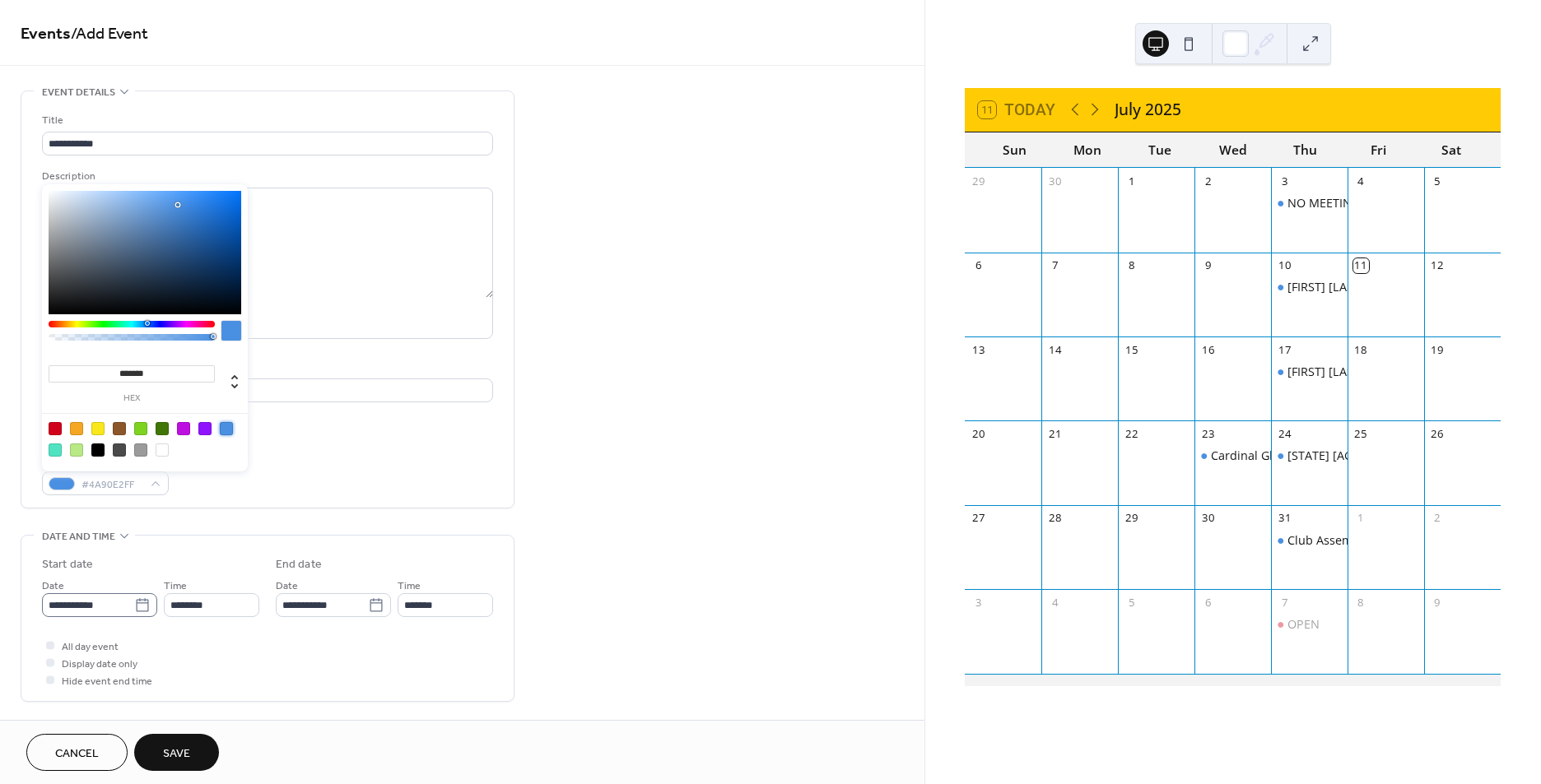 click 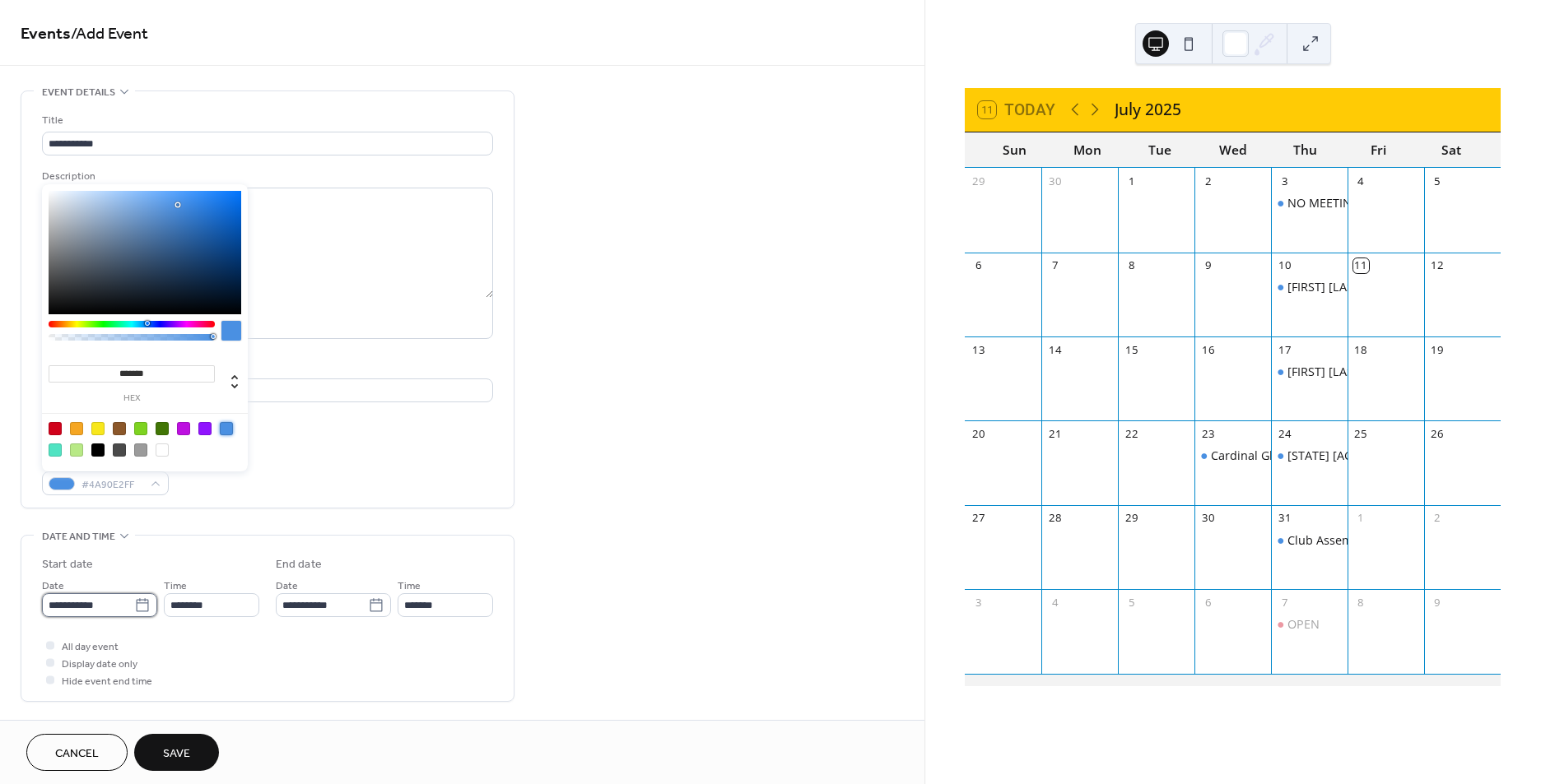 click on "**********" at bounding box center [88, 605] 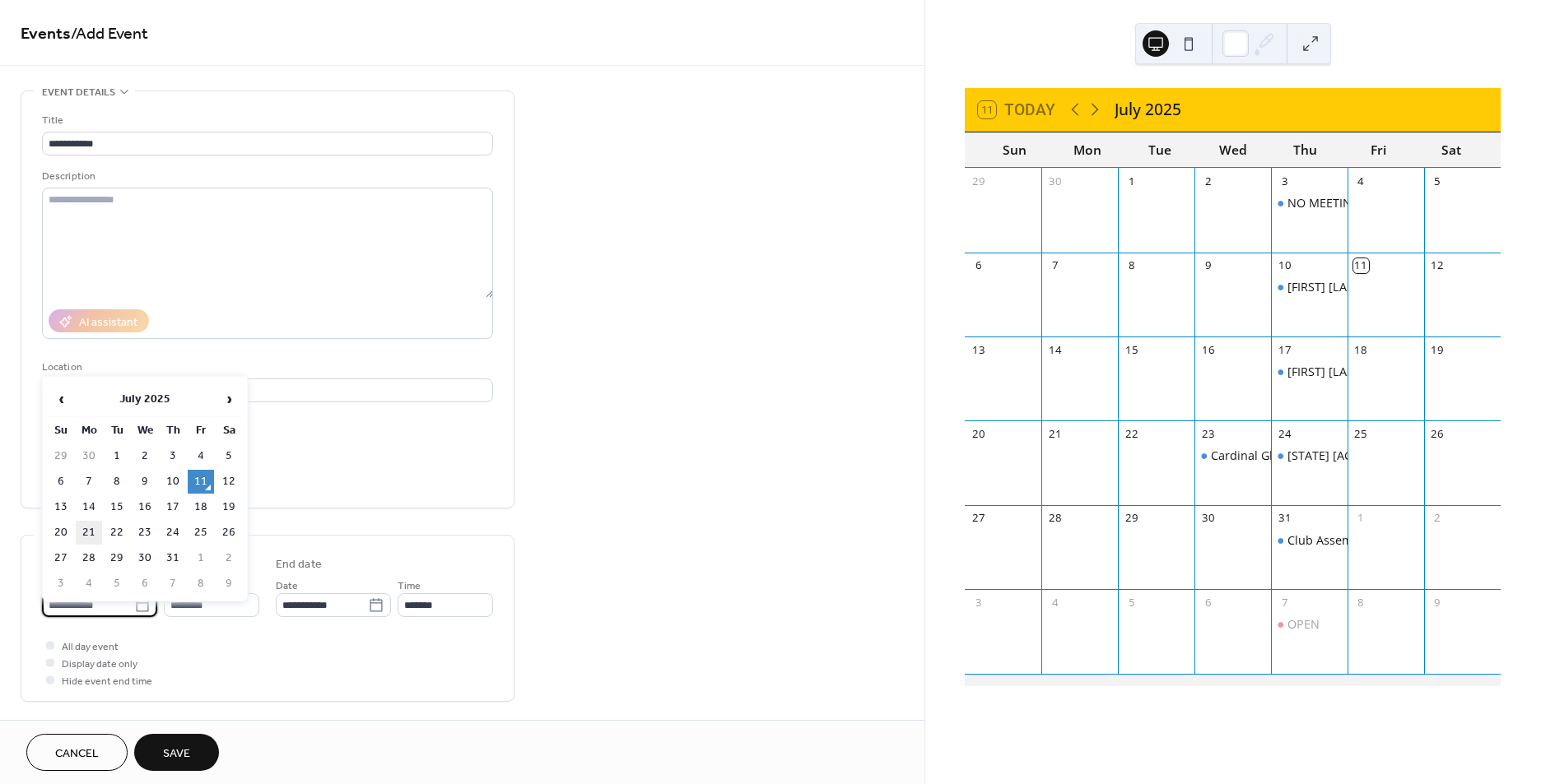 click on "21" at bounding box center [89, 532] 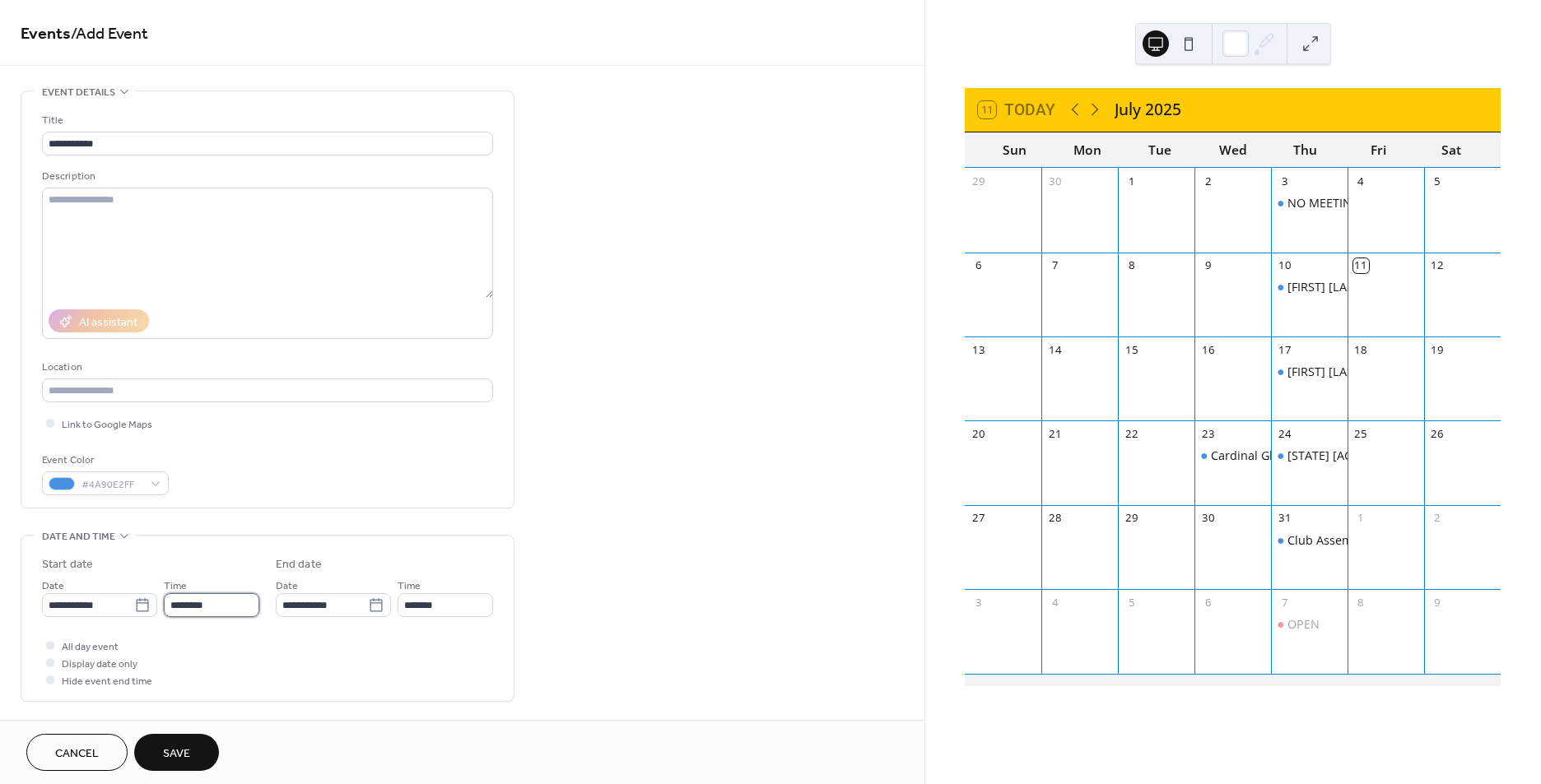 click on "********" at bounding box center (212, 605) 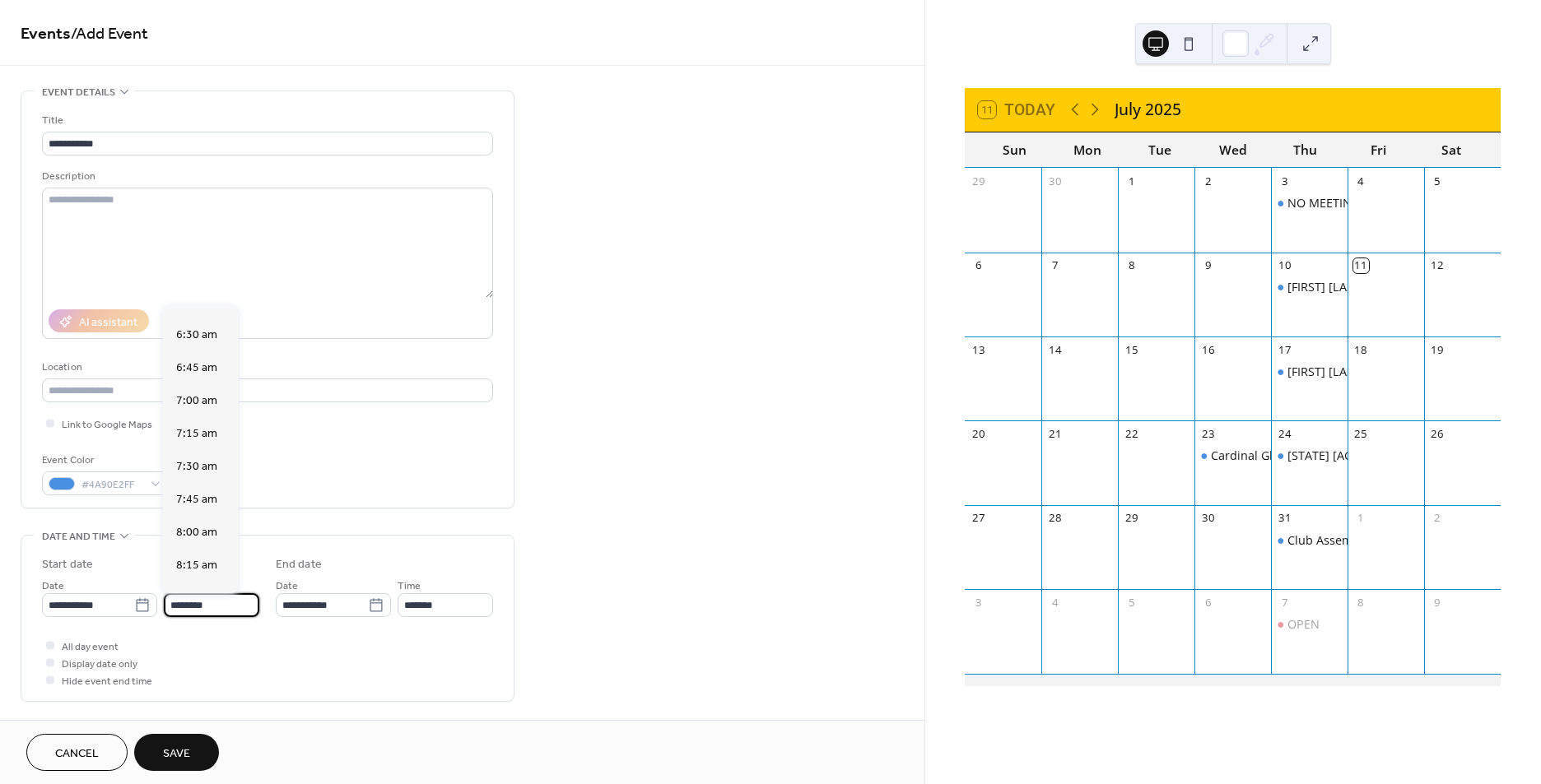scroll, scrollTop: 769, scrollLeft: 0, axis: vertical 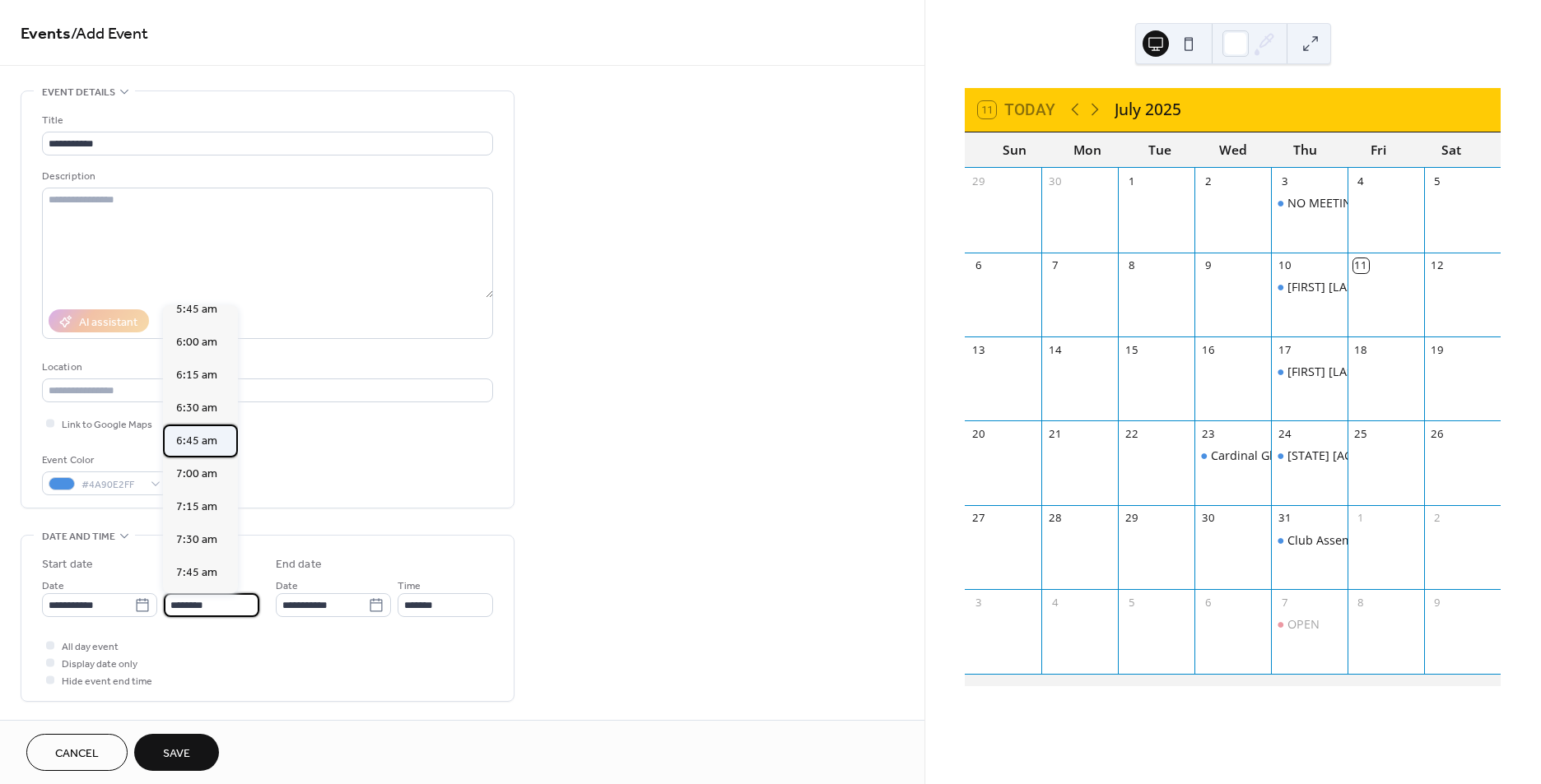 click on "6:45 am" at bounding box center [197, 441] 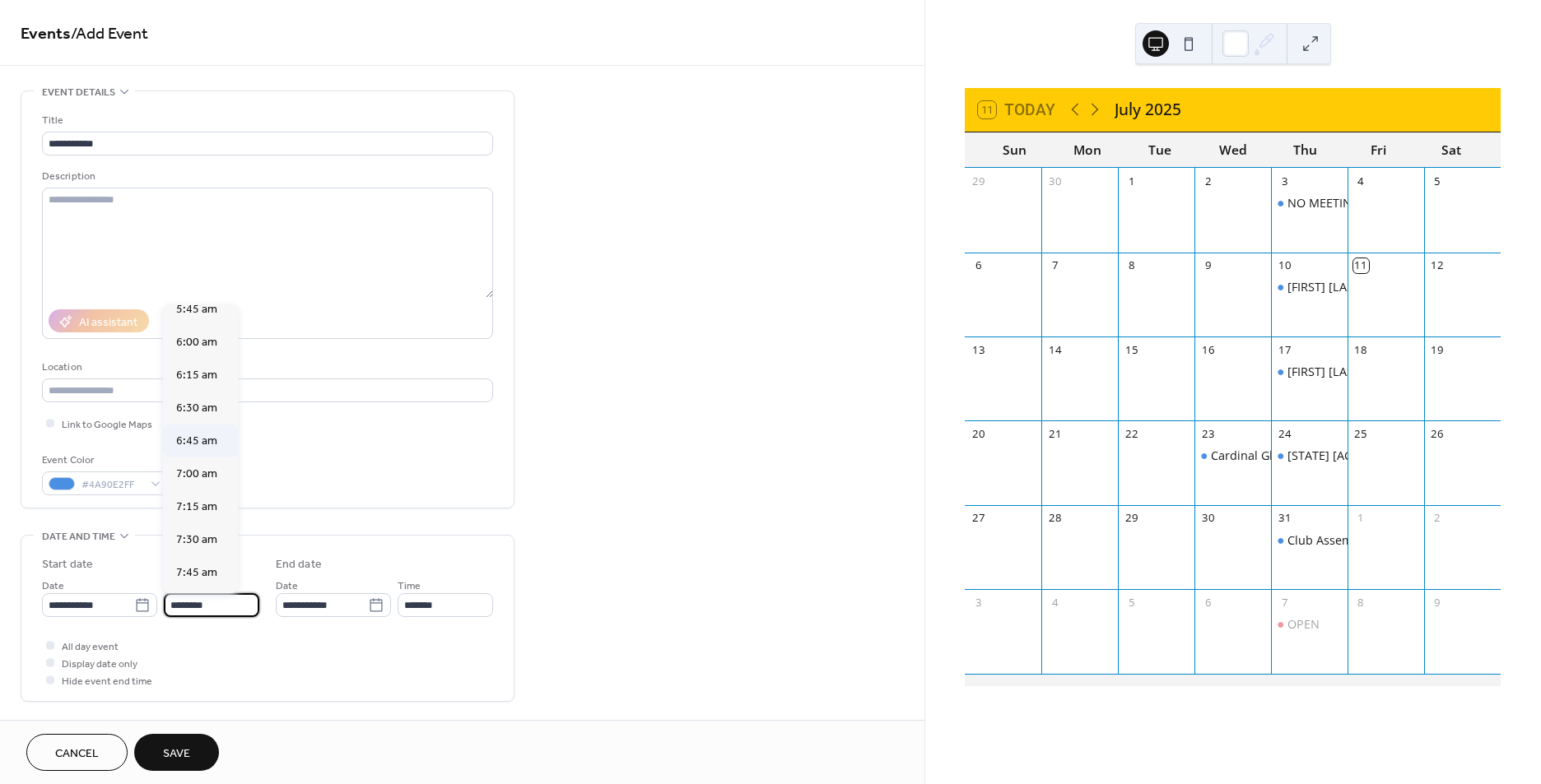 type on "*******" 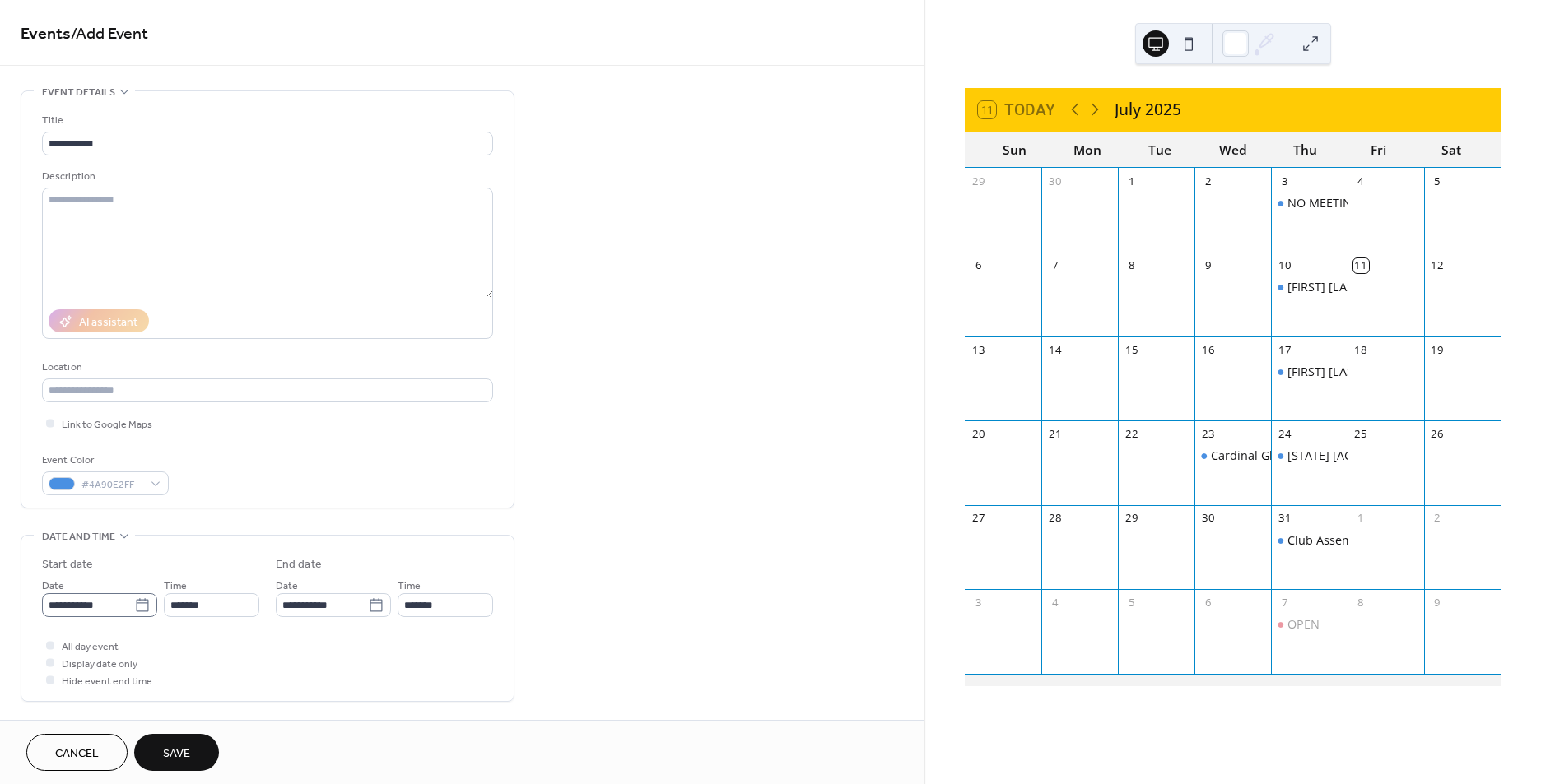 click 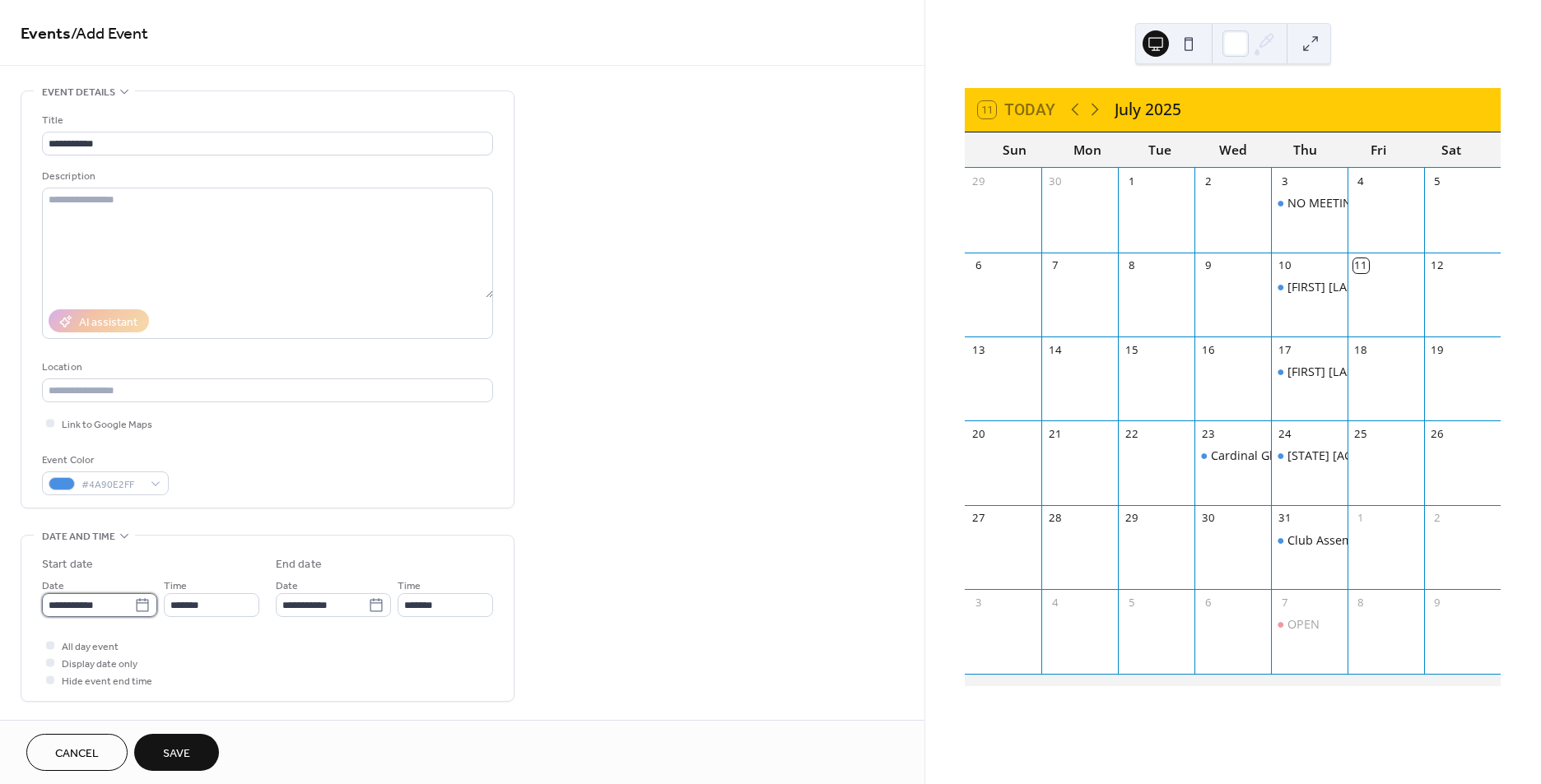 click on "**********" at bounding box center (88, 605) 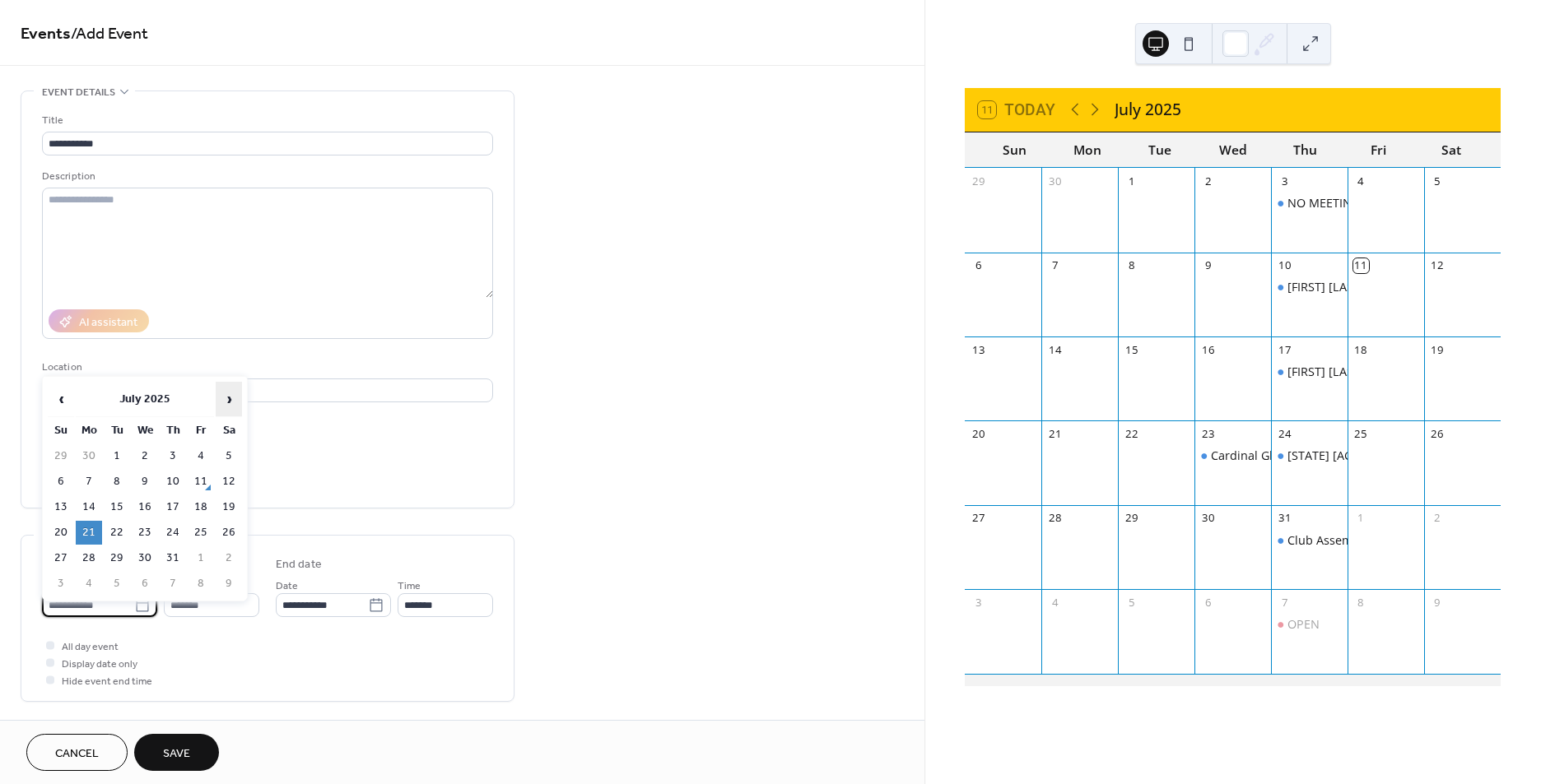 click on "›" at bounding box center (229, 399) 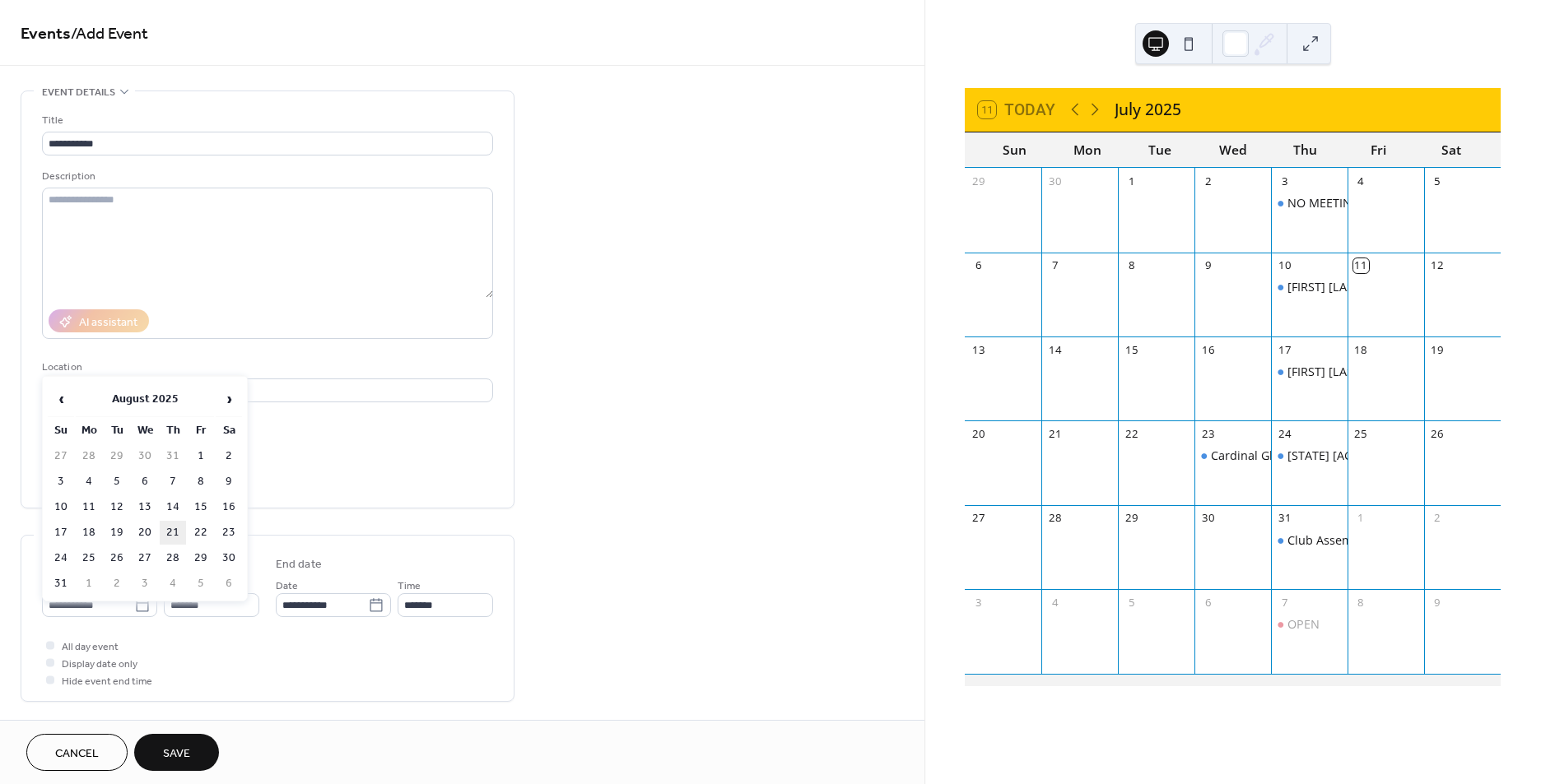 click on "21" at bounding box center [173, 532] 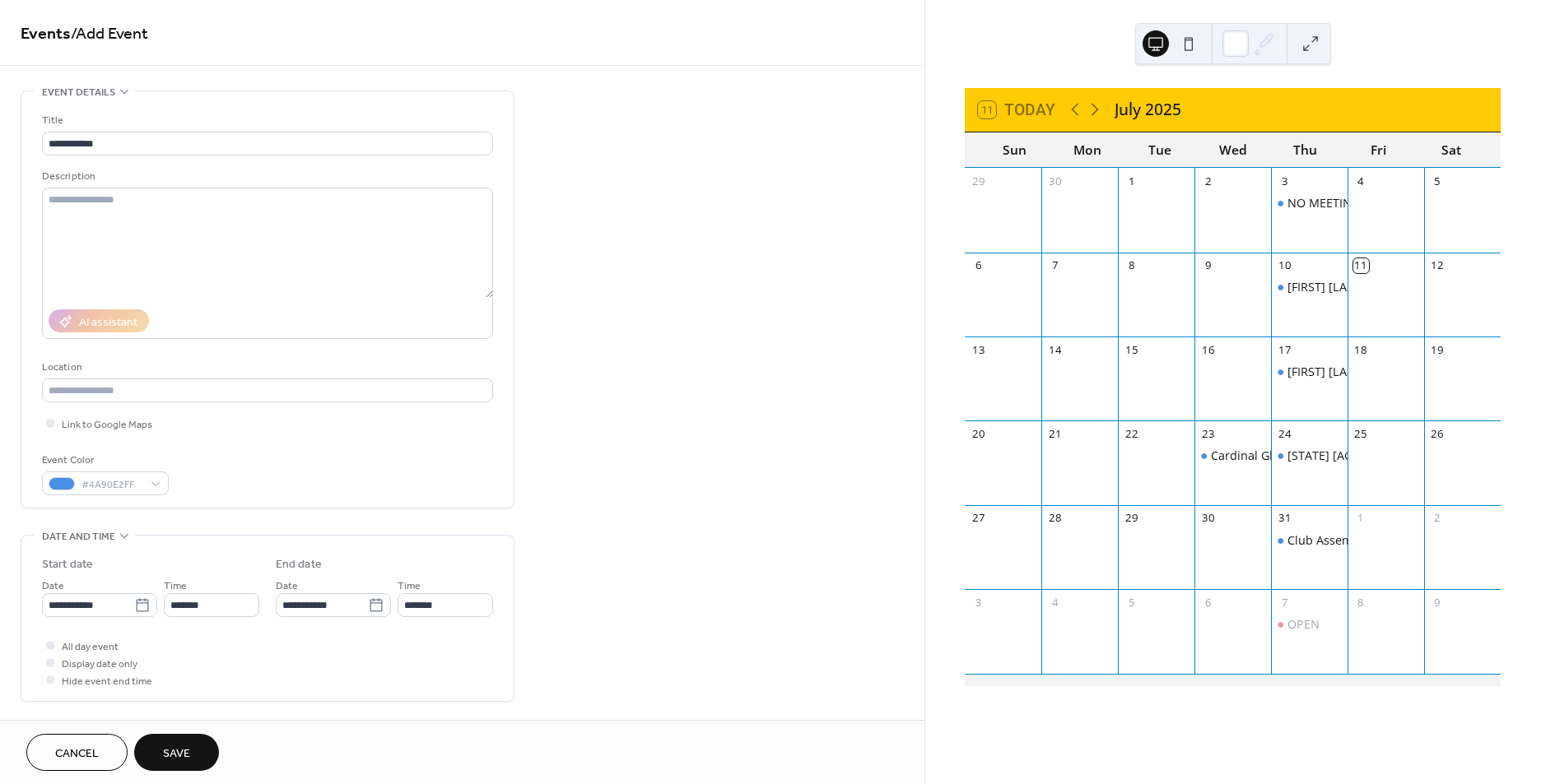 click on "Save" at bounding box center (176, 754) 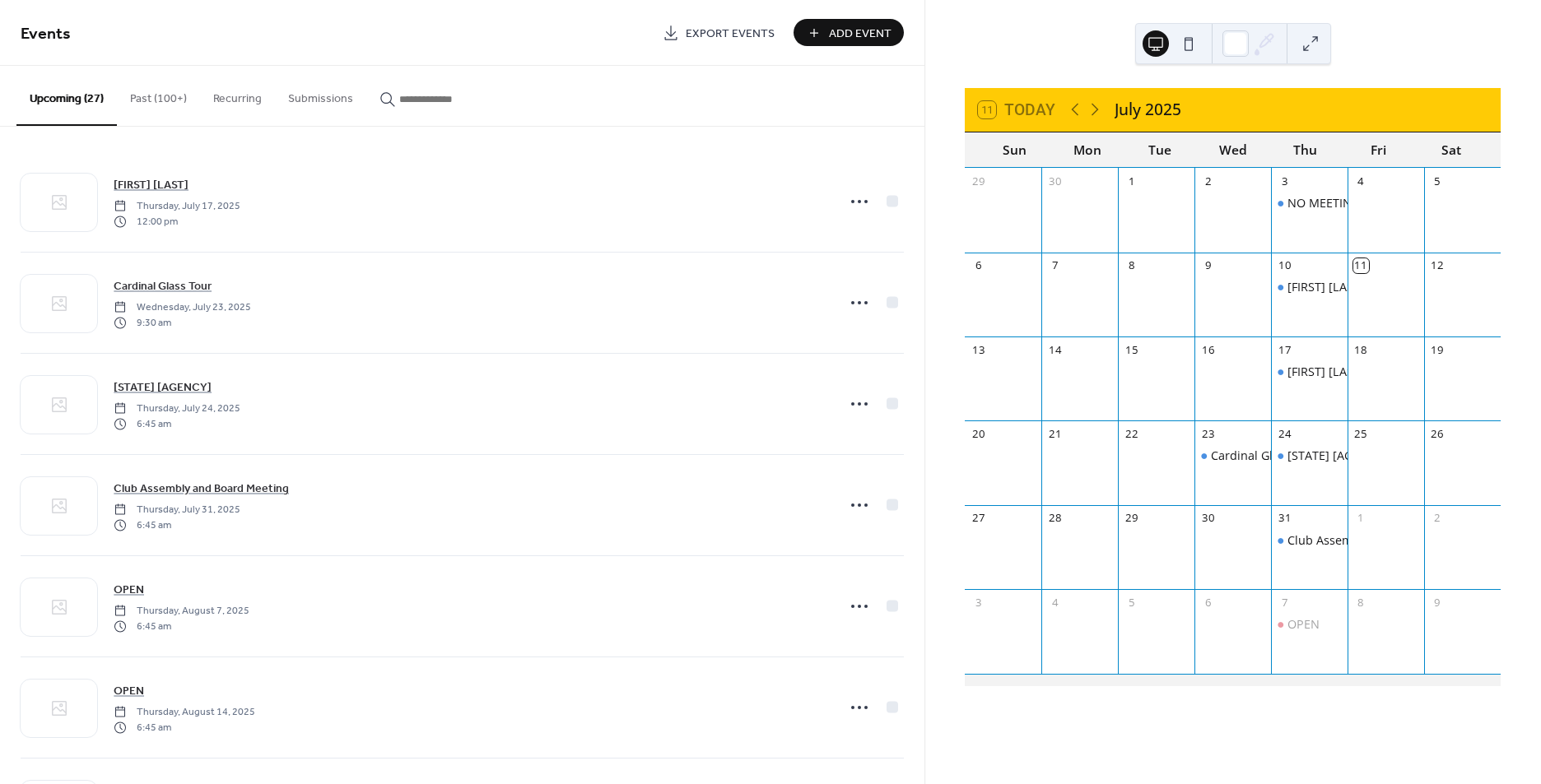 click on "Add Event" at bounding box center [860, 34] 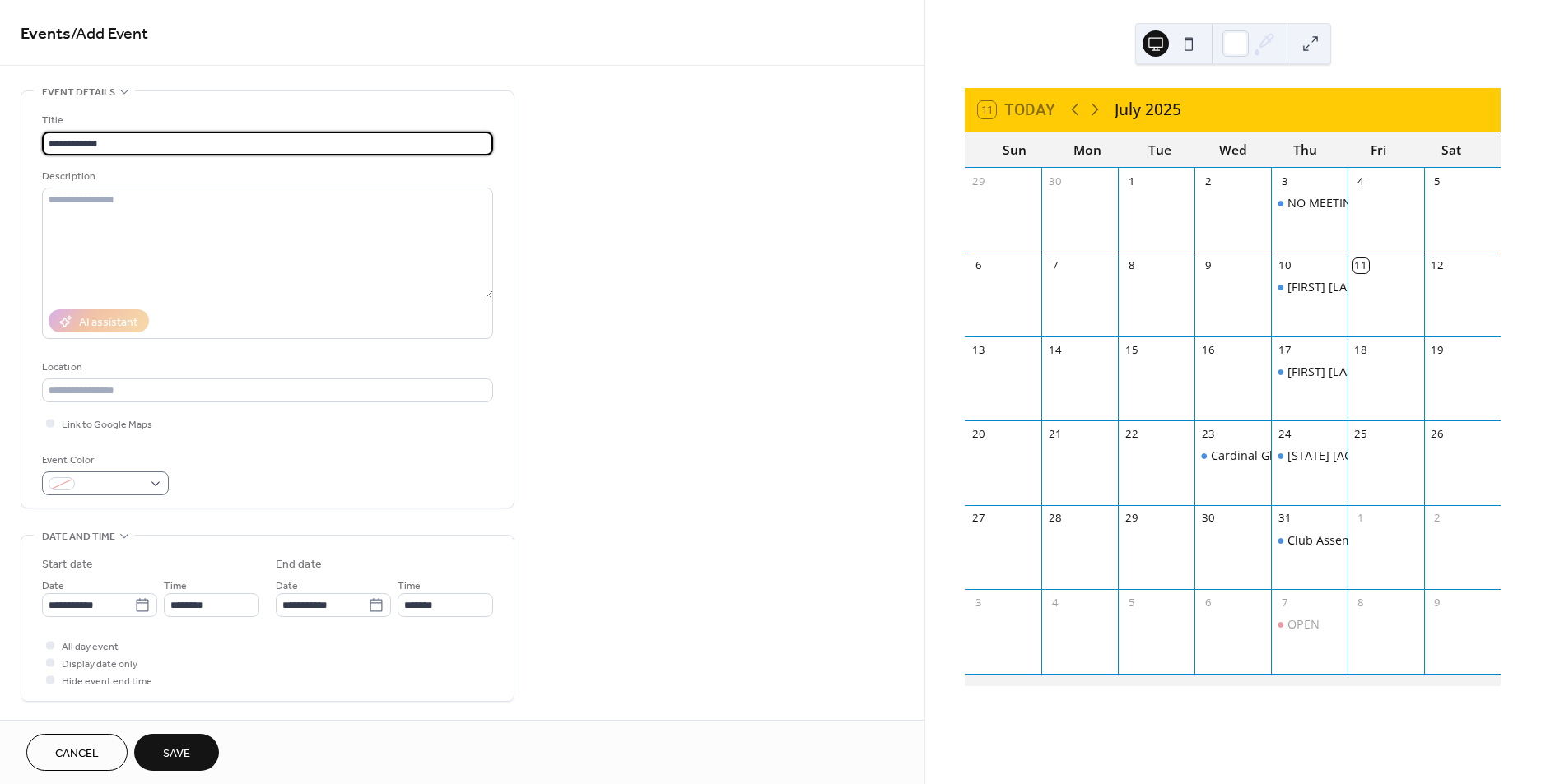 type on "**********" 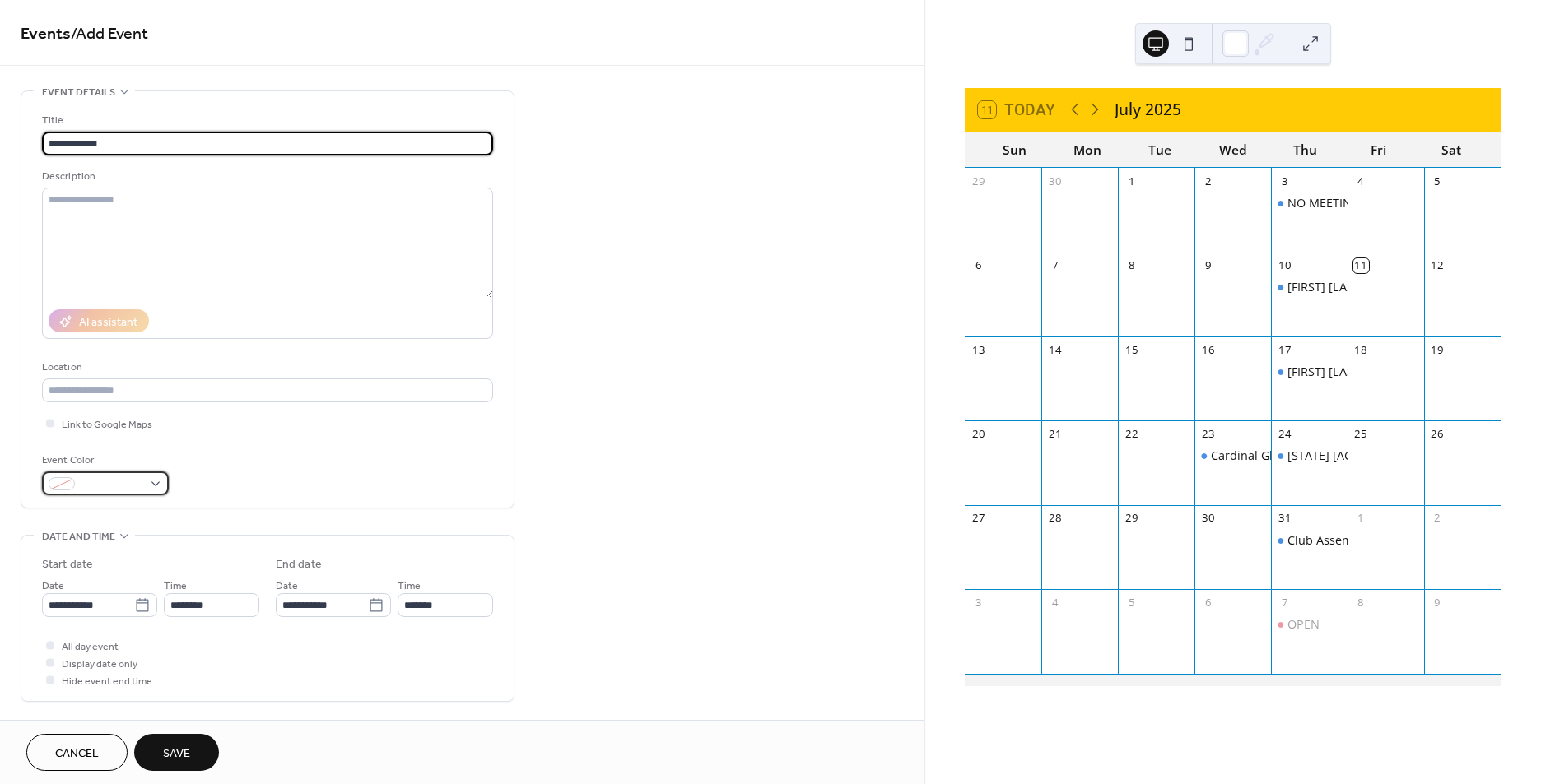 click at bounding box center (105, 483) 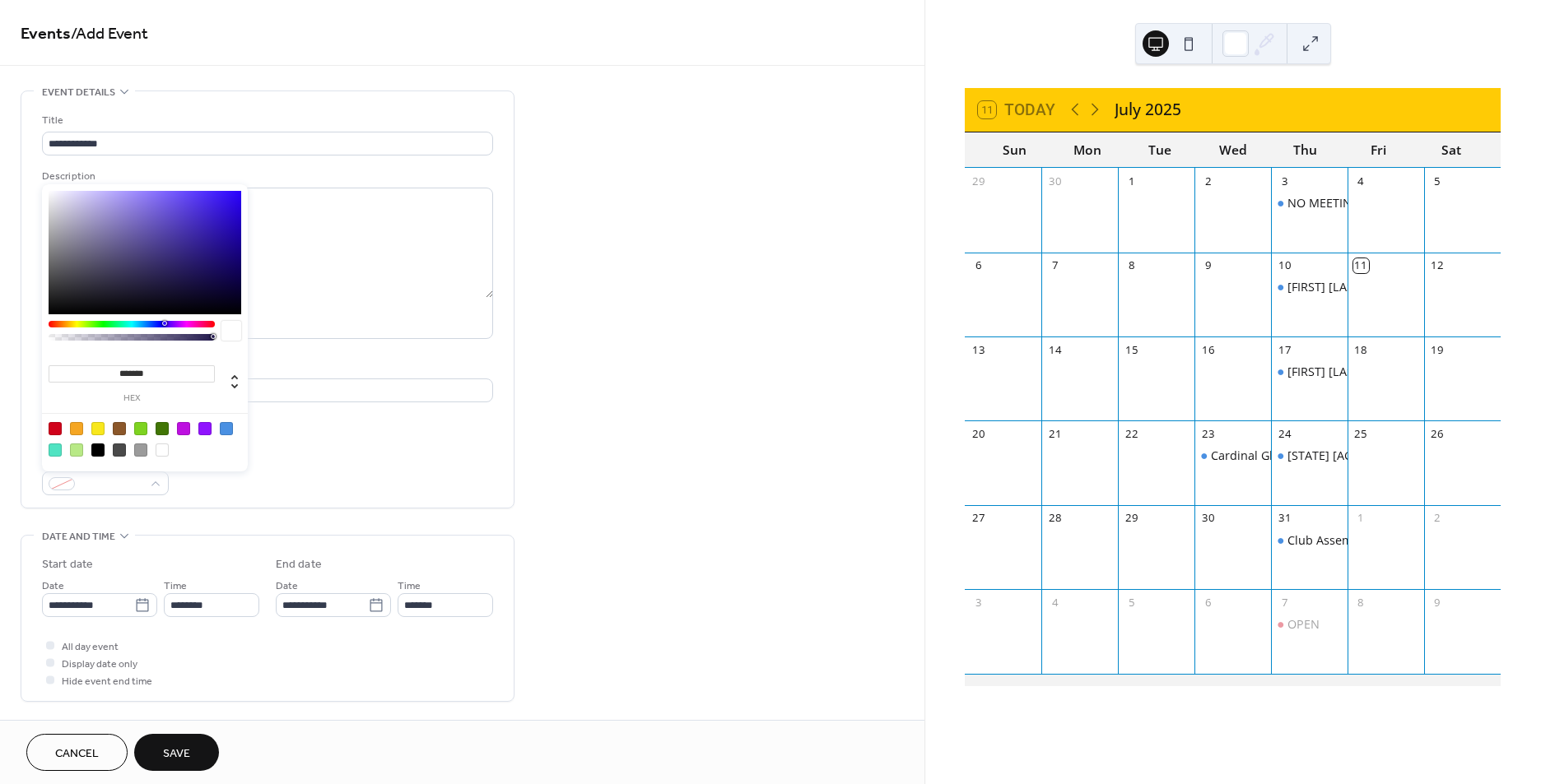 click at bounding box center (226, 429) 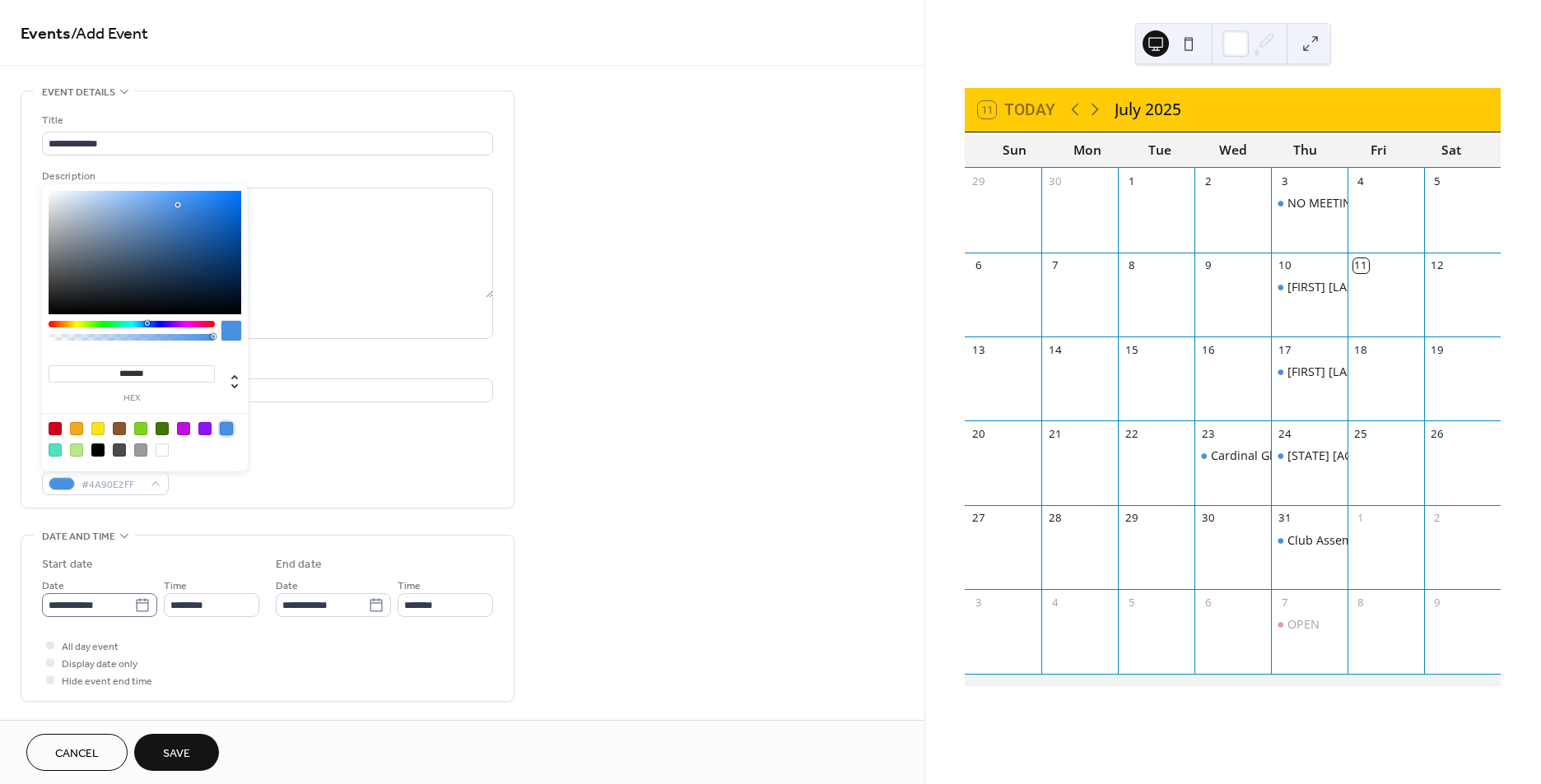 click 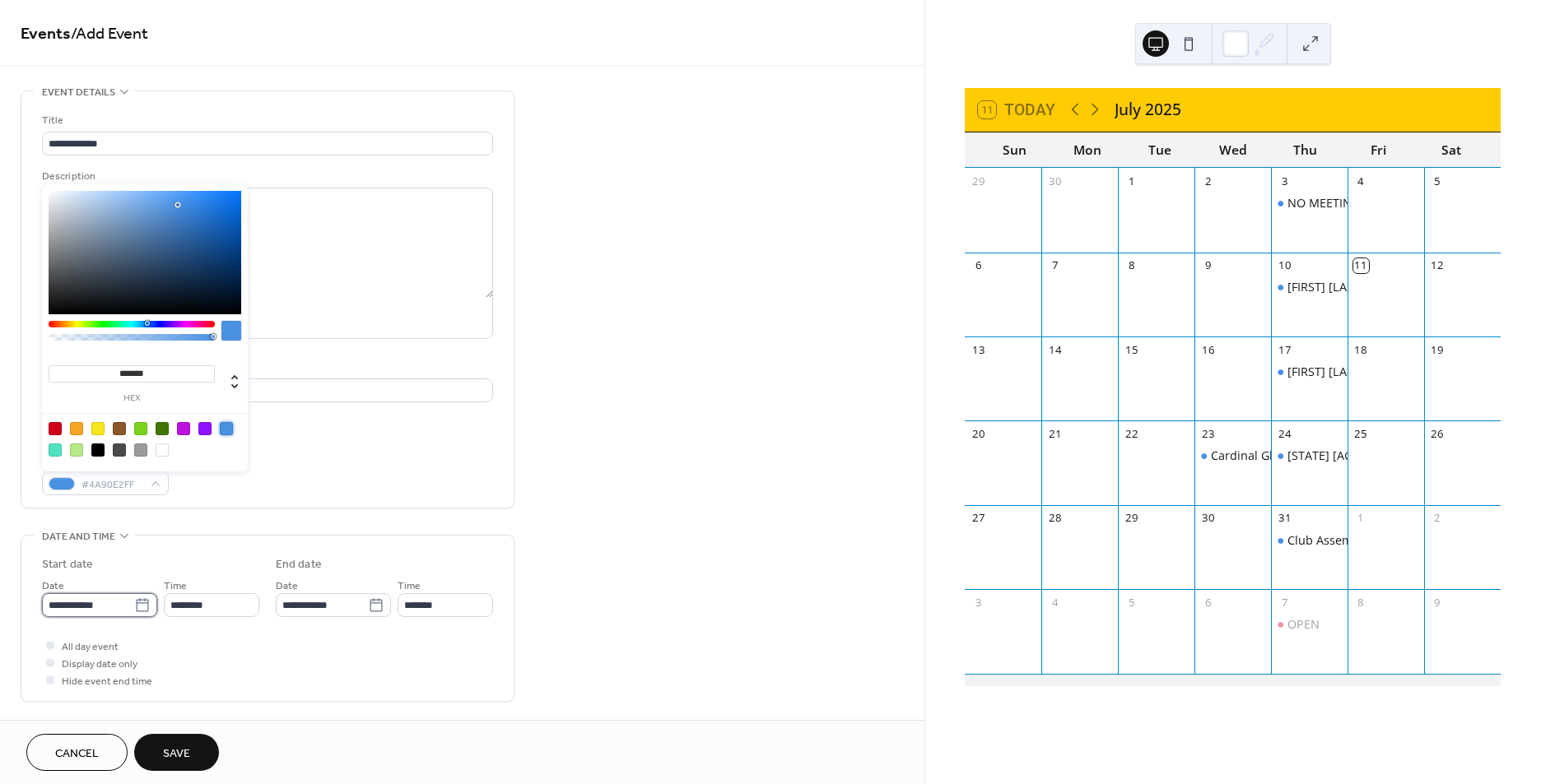click on "**********" at bounding box center (88, 605) 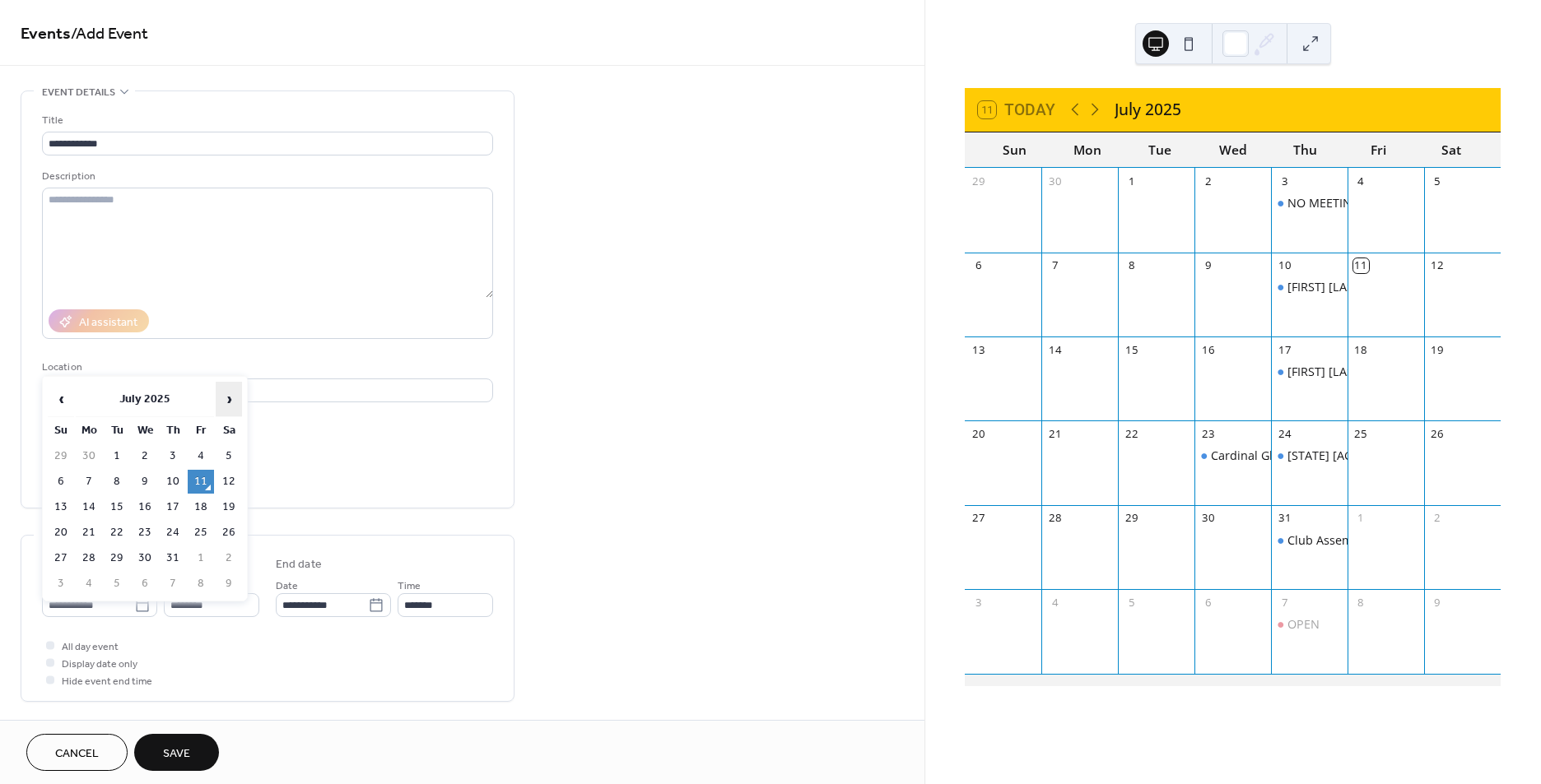 click on "›" at bounding box center [229, 399] 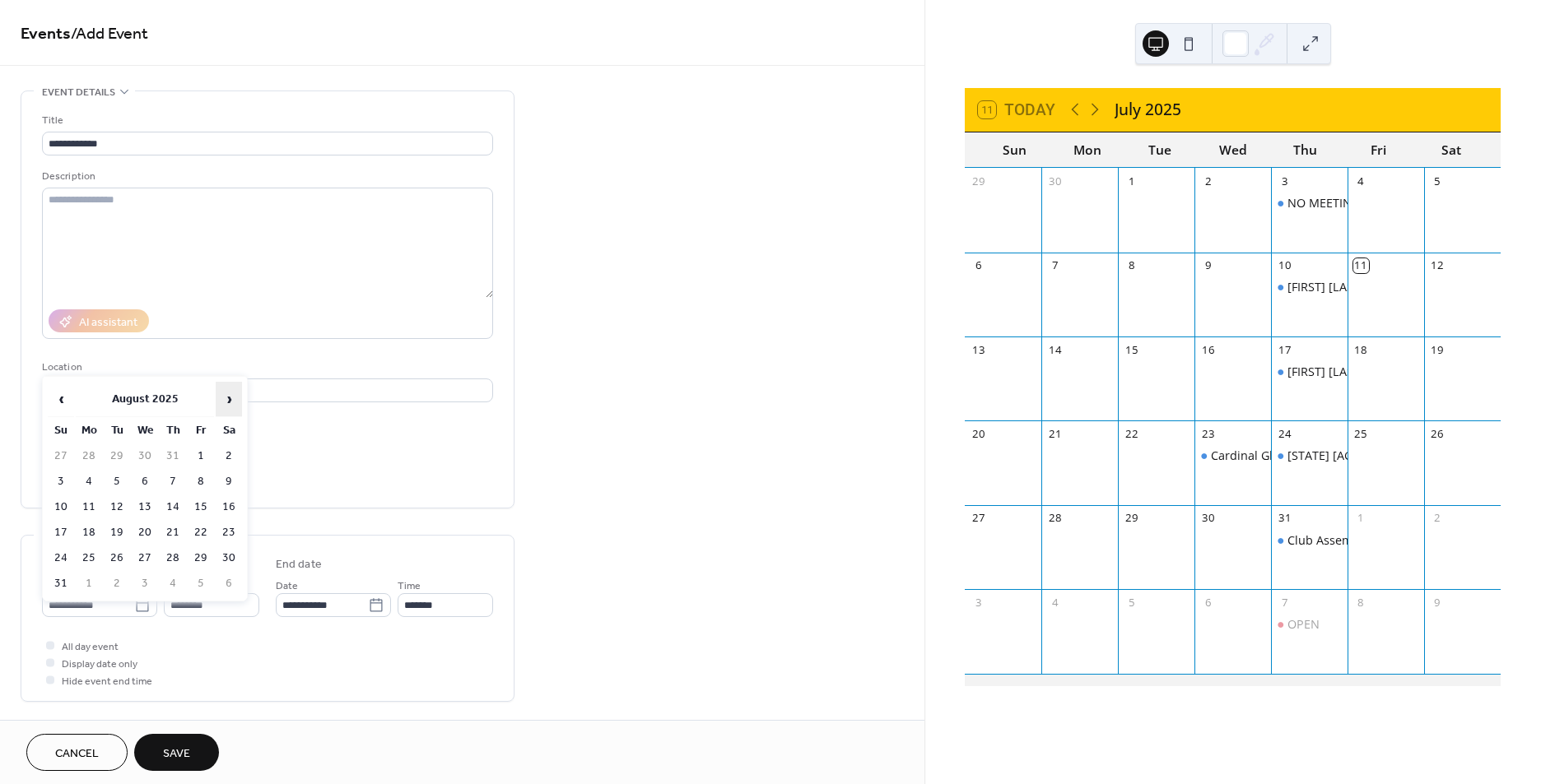 click on "›" at bounding box center (229, 399) 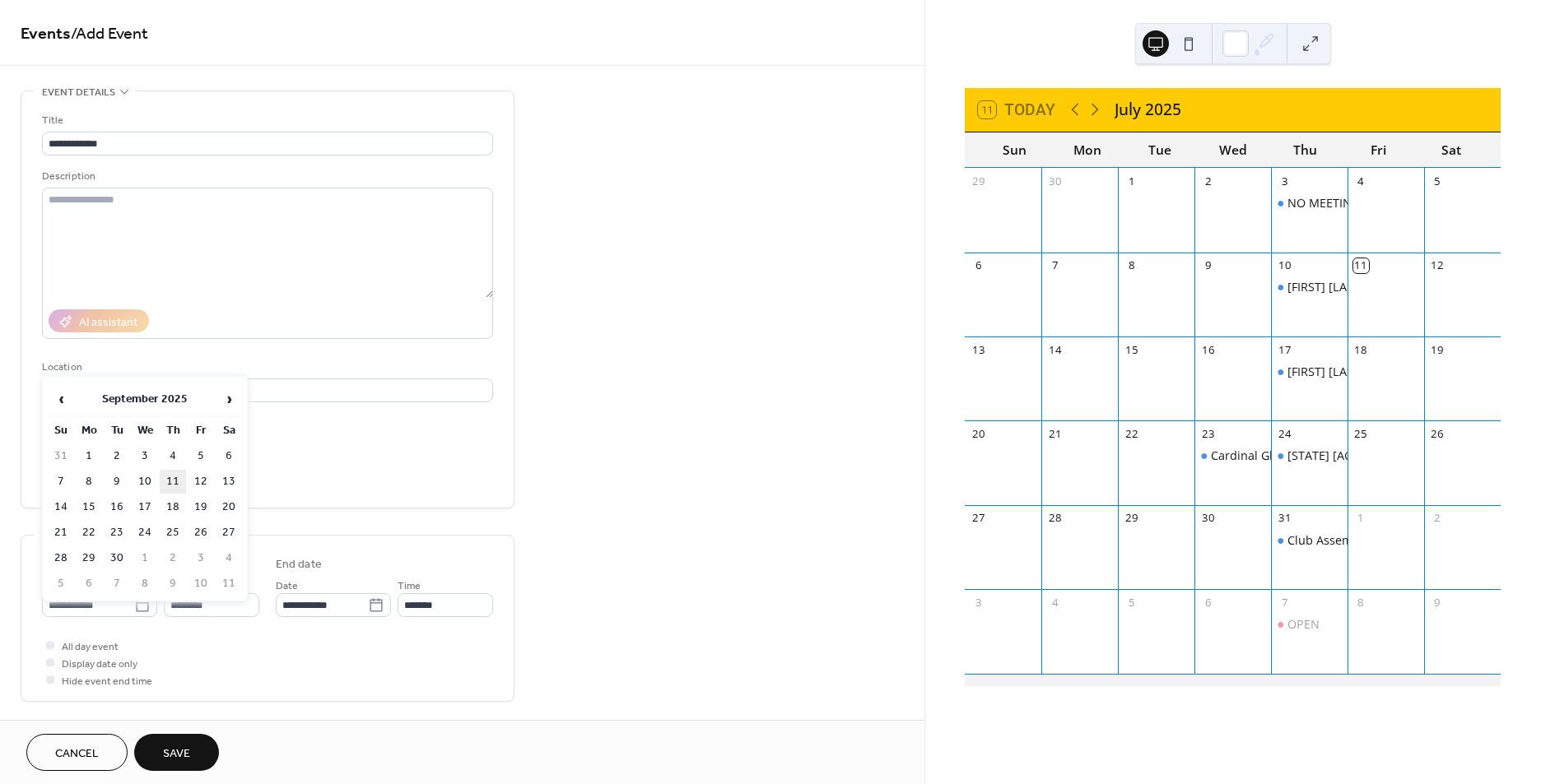 click on "11" at bounding box center [173, 481] 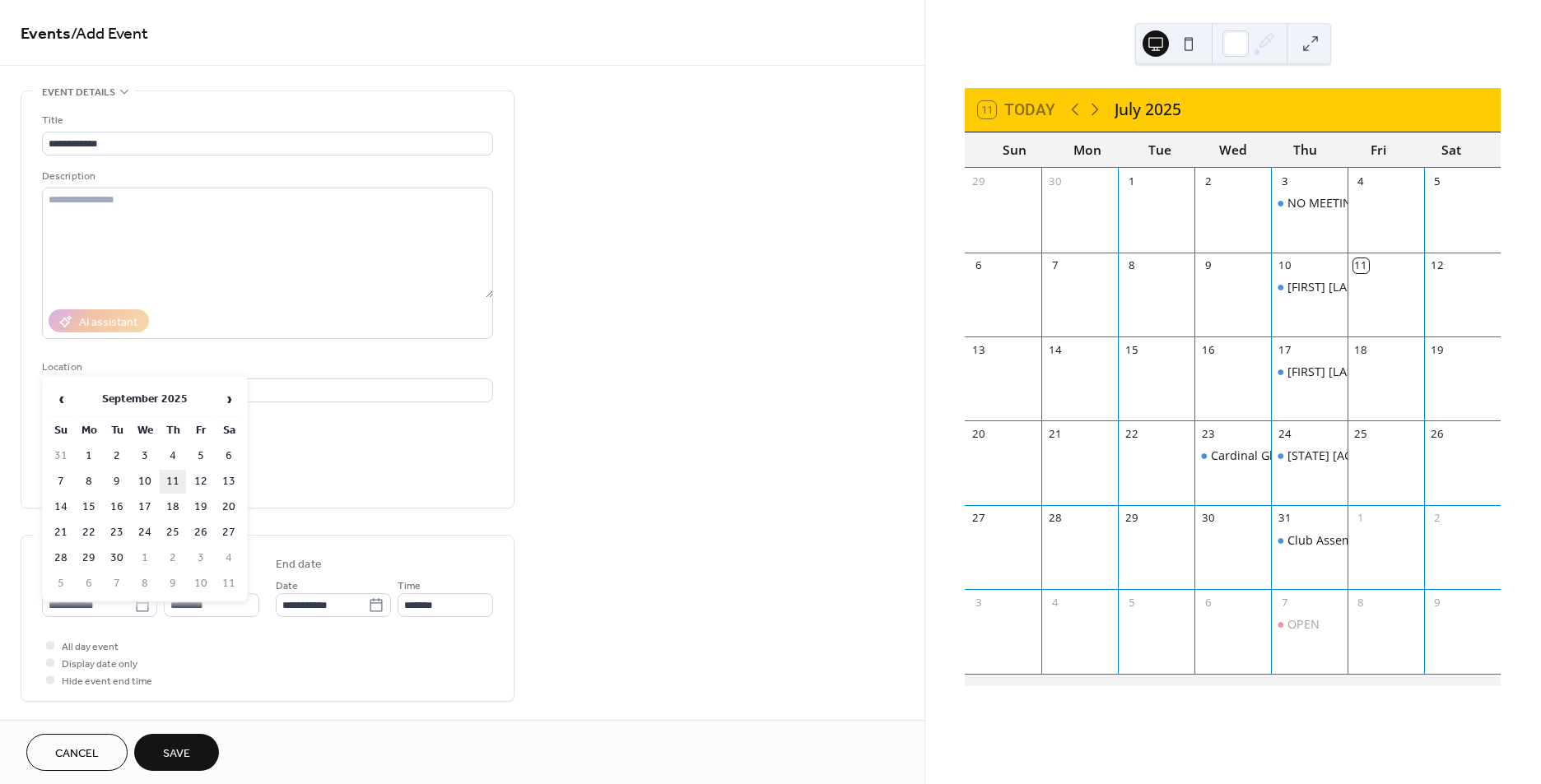 type on "**********" 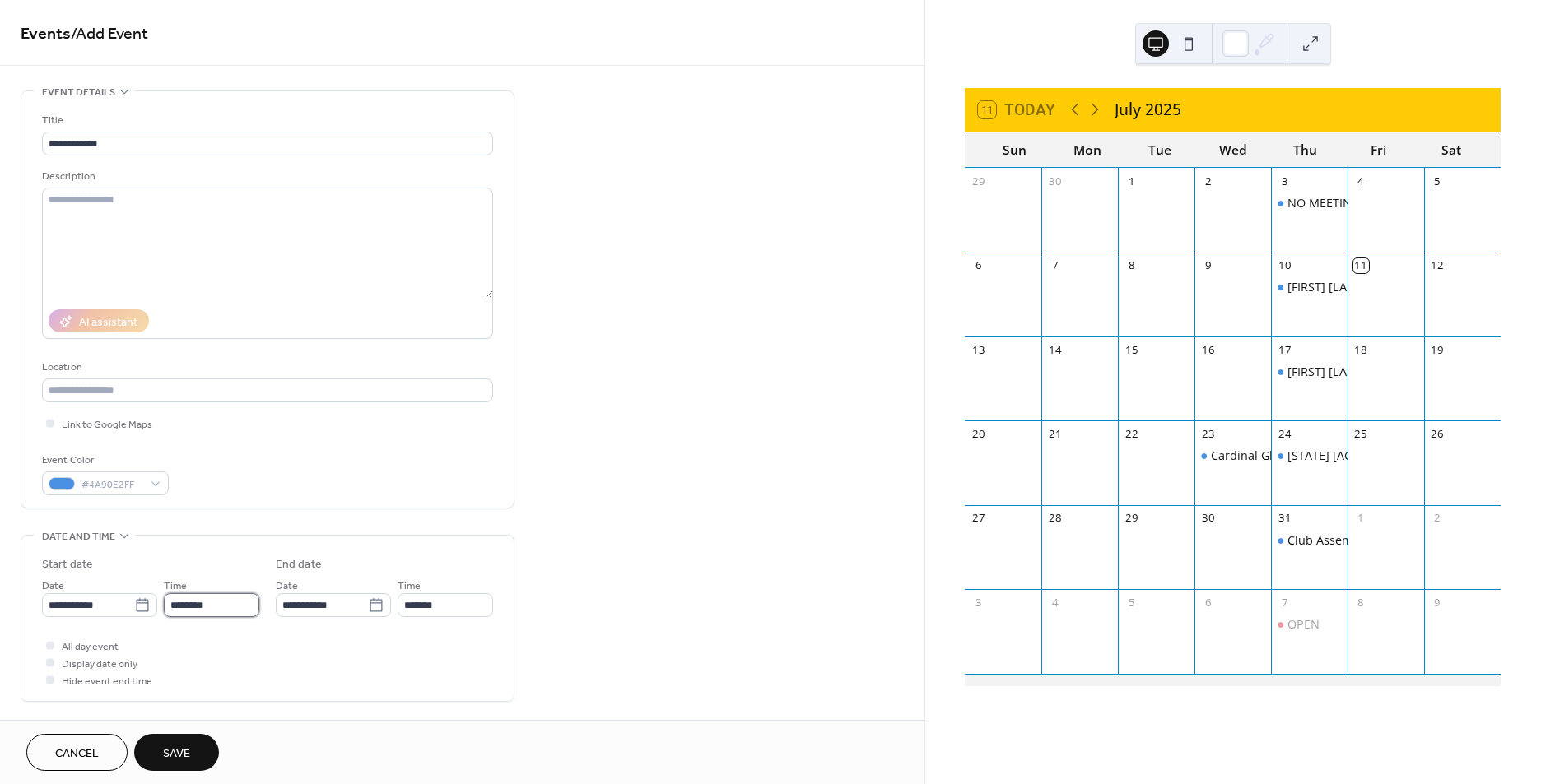 click on "********" at bounding box center (212, 605) 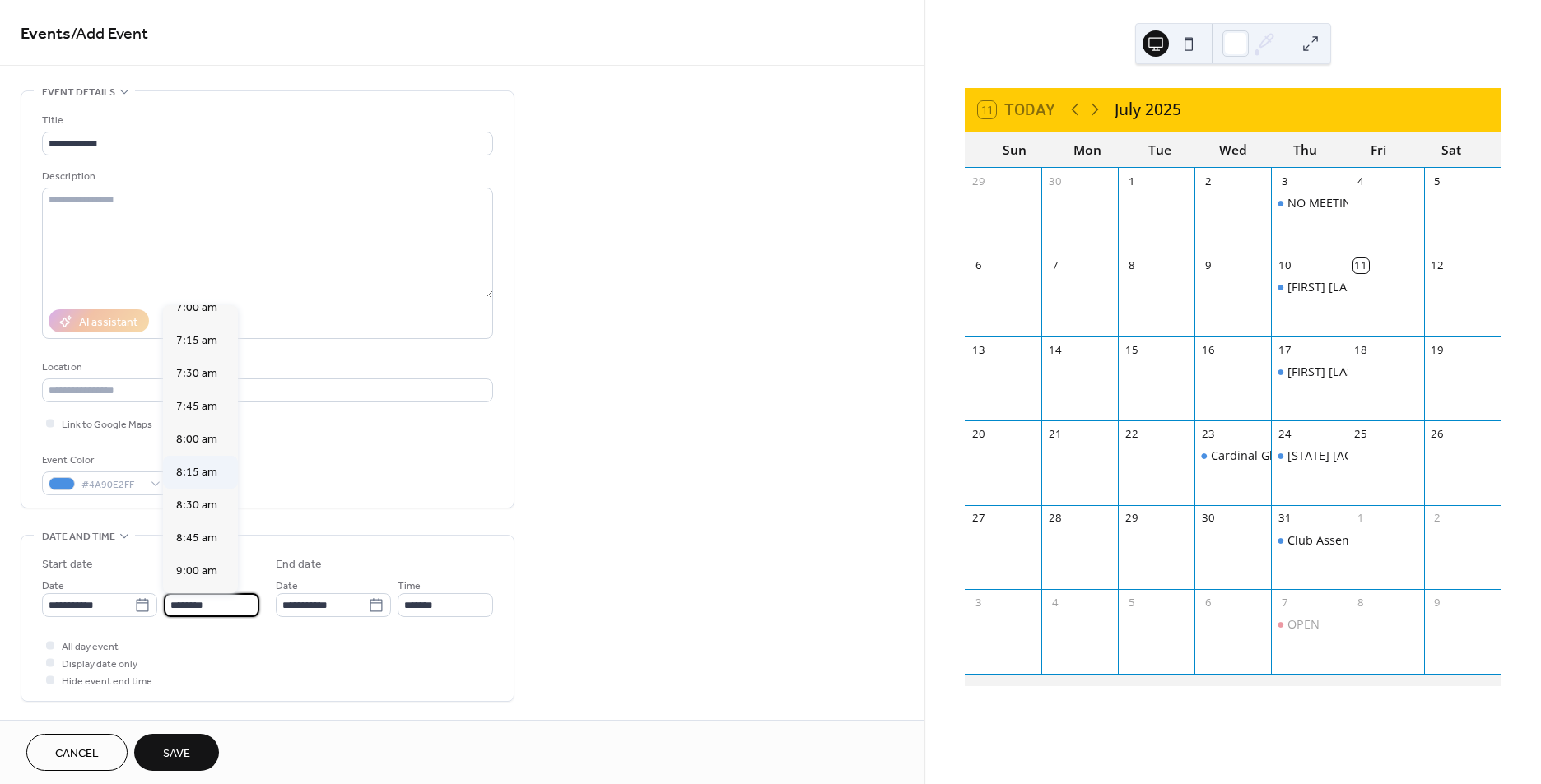 scroll, scrollTop: 861, scrollLeft: 0, axis: vertical 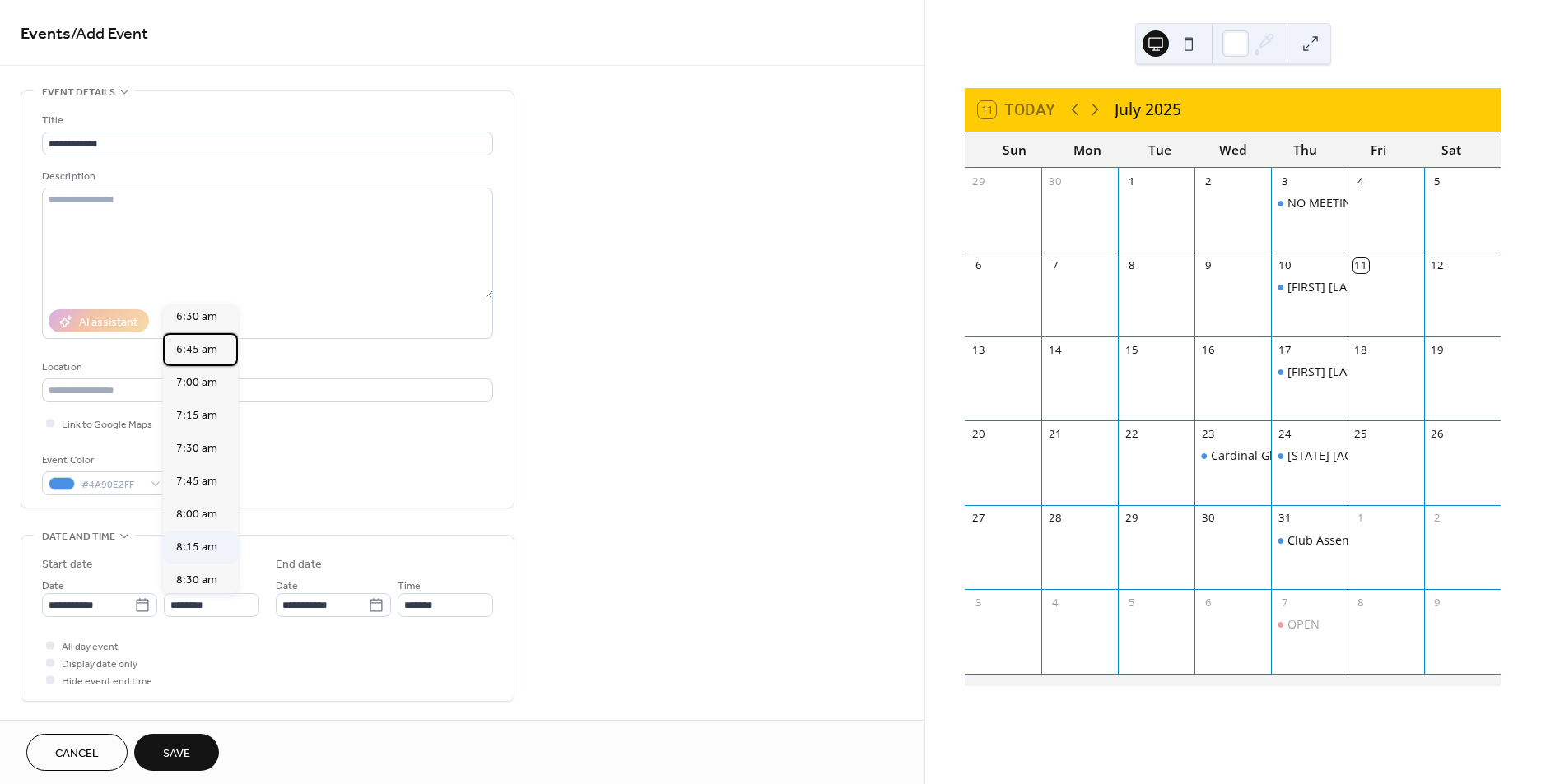 click on "6:45 am" at bounding box center [197, 350] 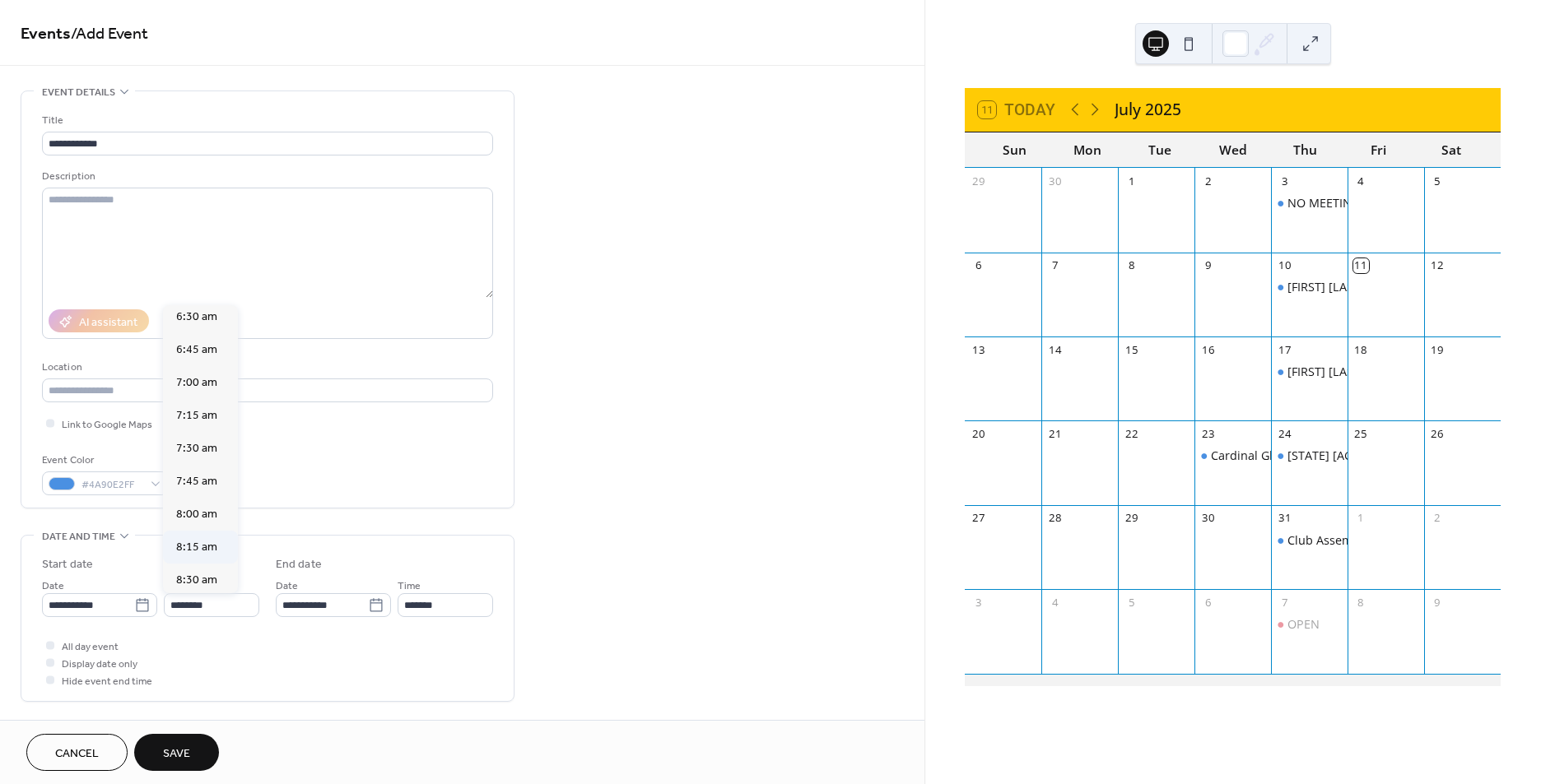 type on "*******" 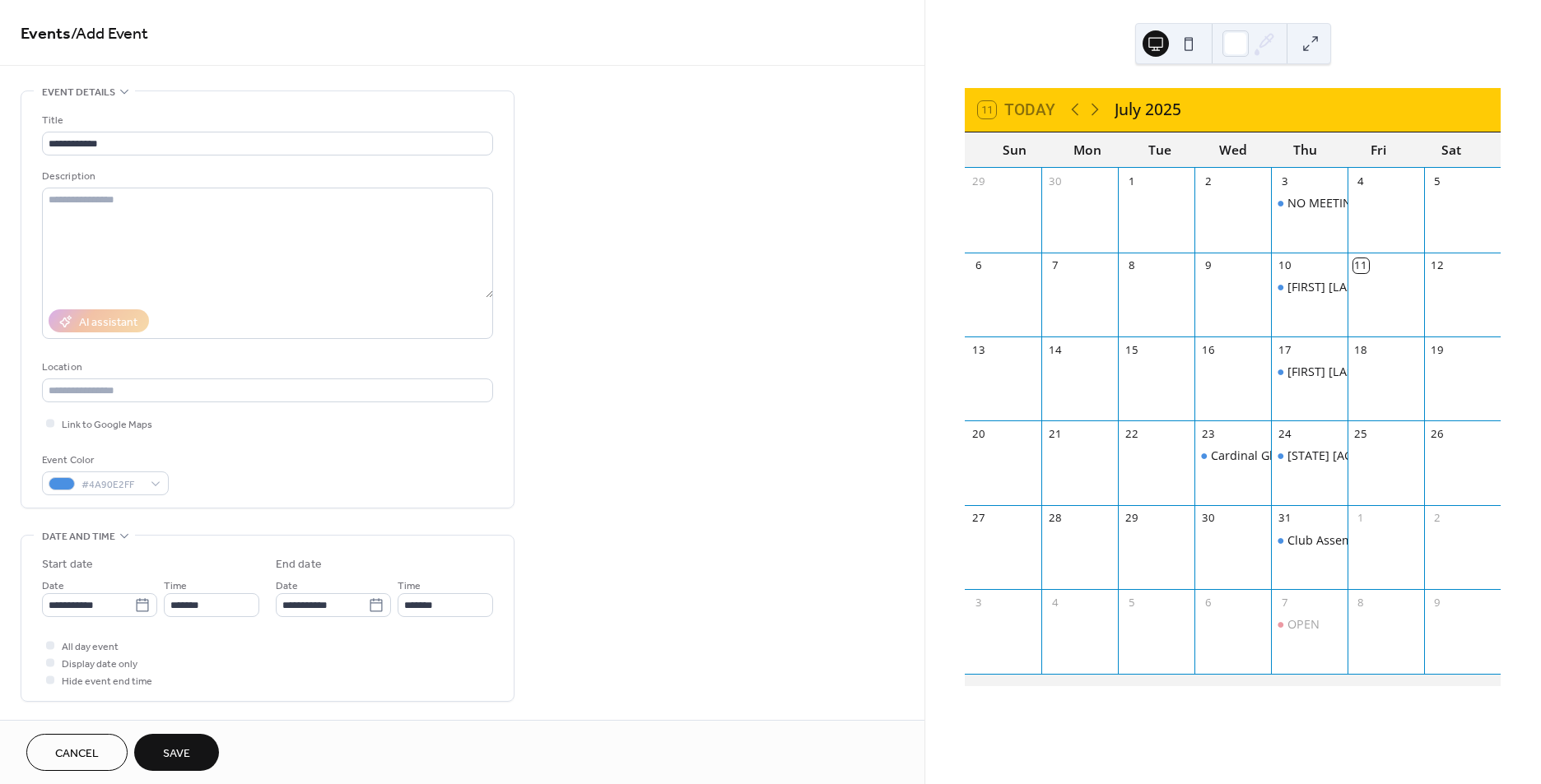 click on "Save" at bounding box center [176, 752] 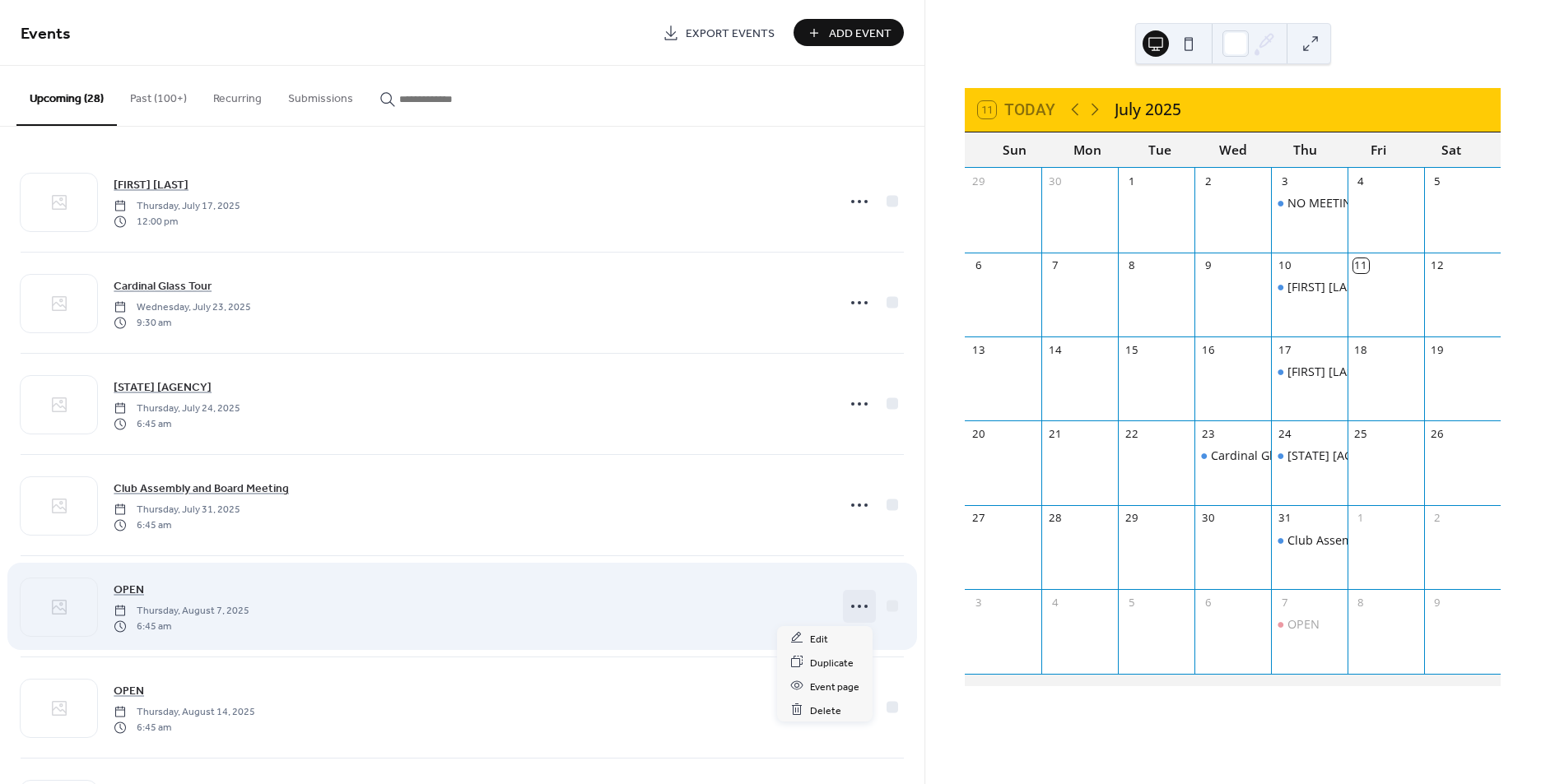 click 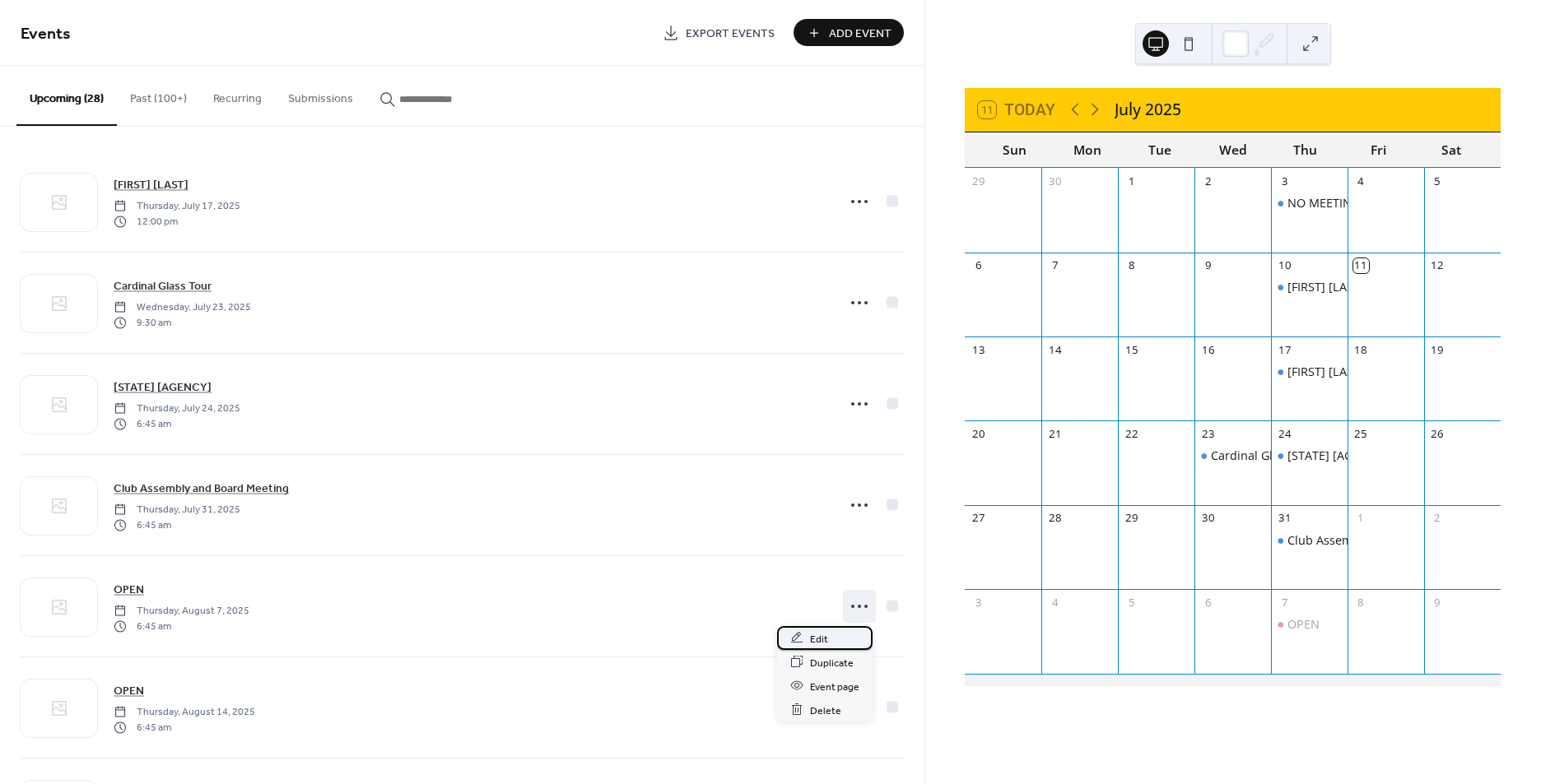 click on "Edit" at bounding box center [819, 638] 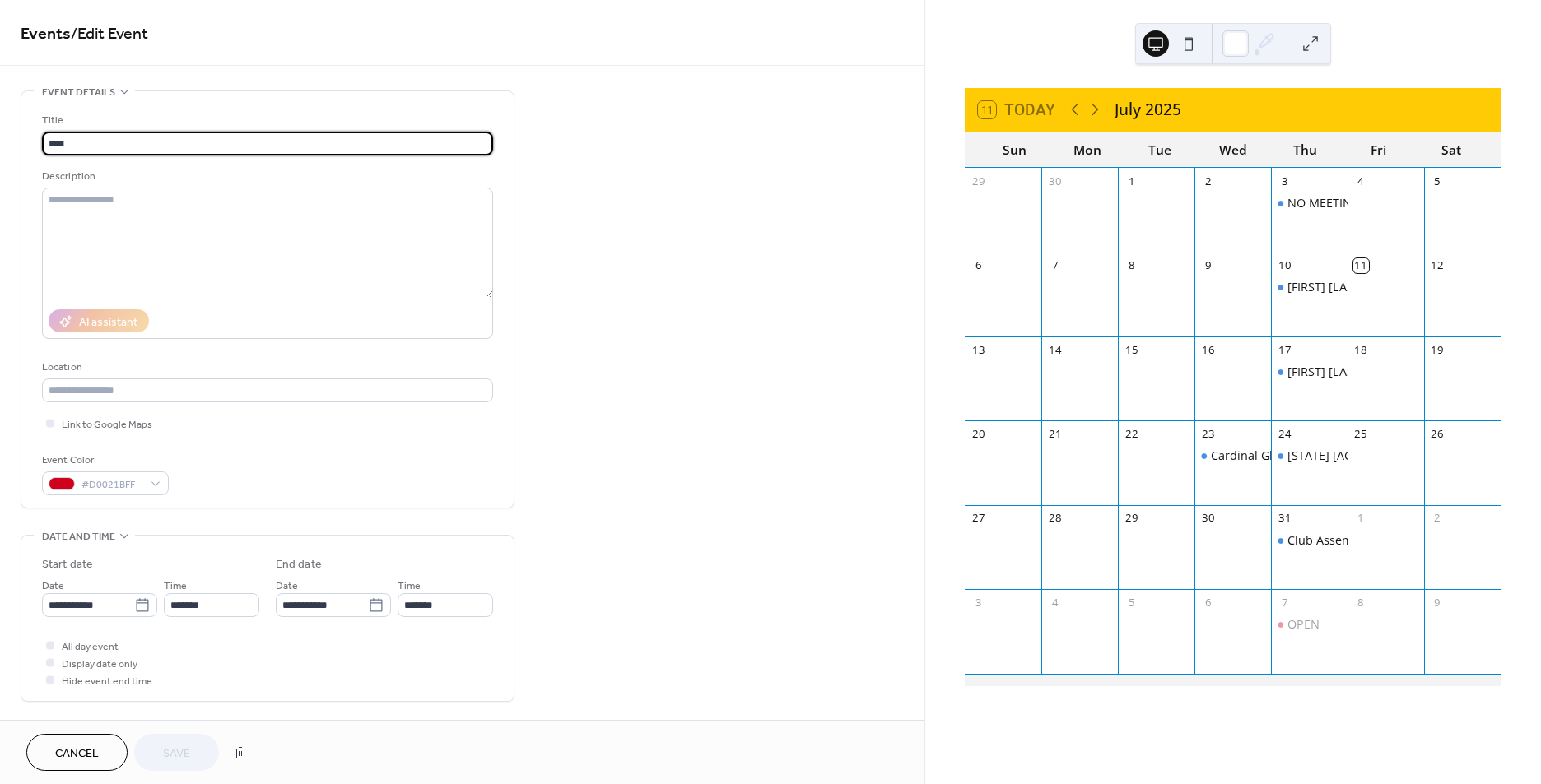 drag, startPoint x: 90, startPoint y: 140, endPoint x: 34, endPoint y: 137, distance: 56.0803 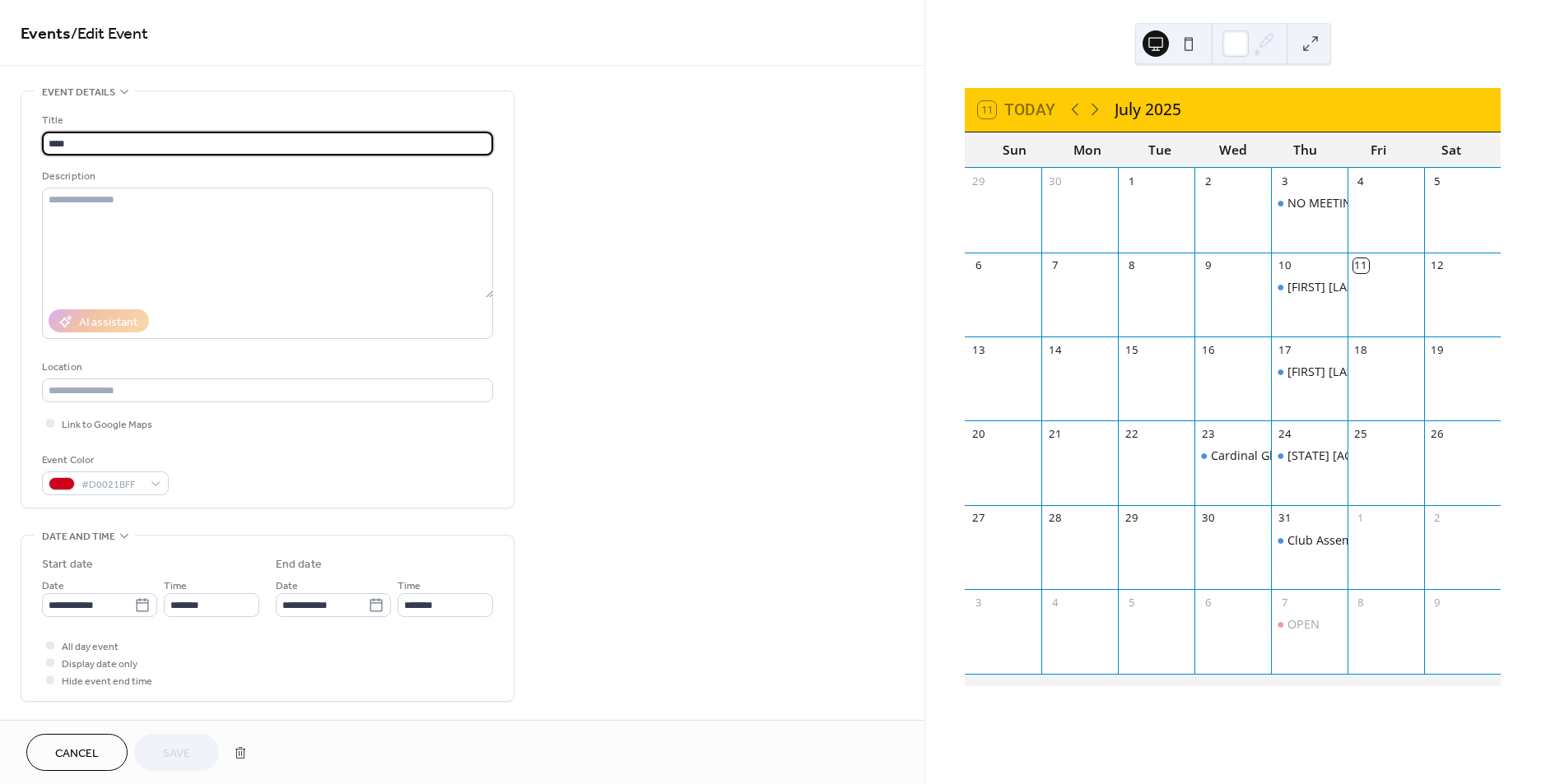 click on "Title **** Description AI assistant Location Link to Google Maps Event Color #D0021BFF" at bounding box center [268, 299] 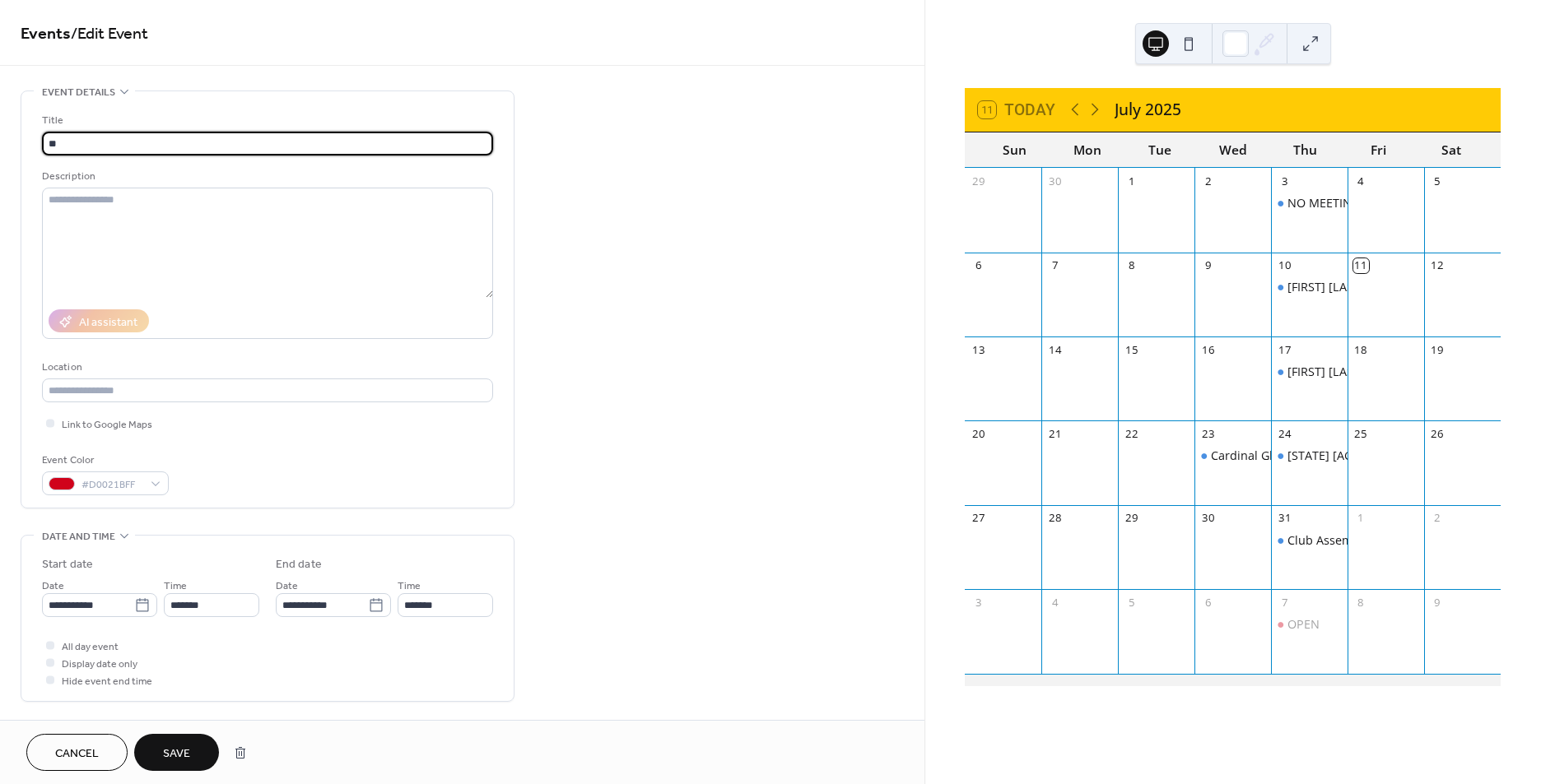 type on "*" 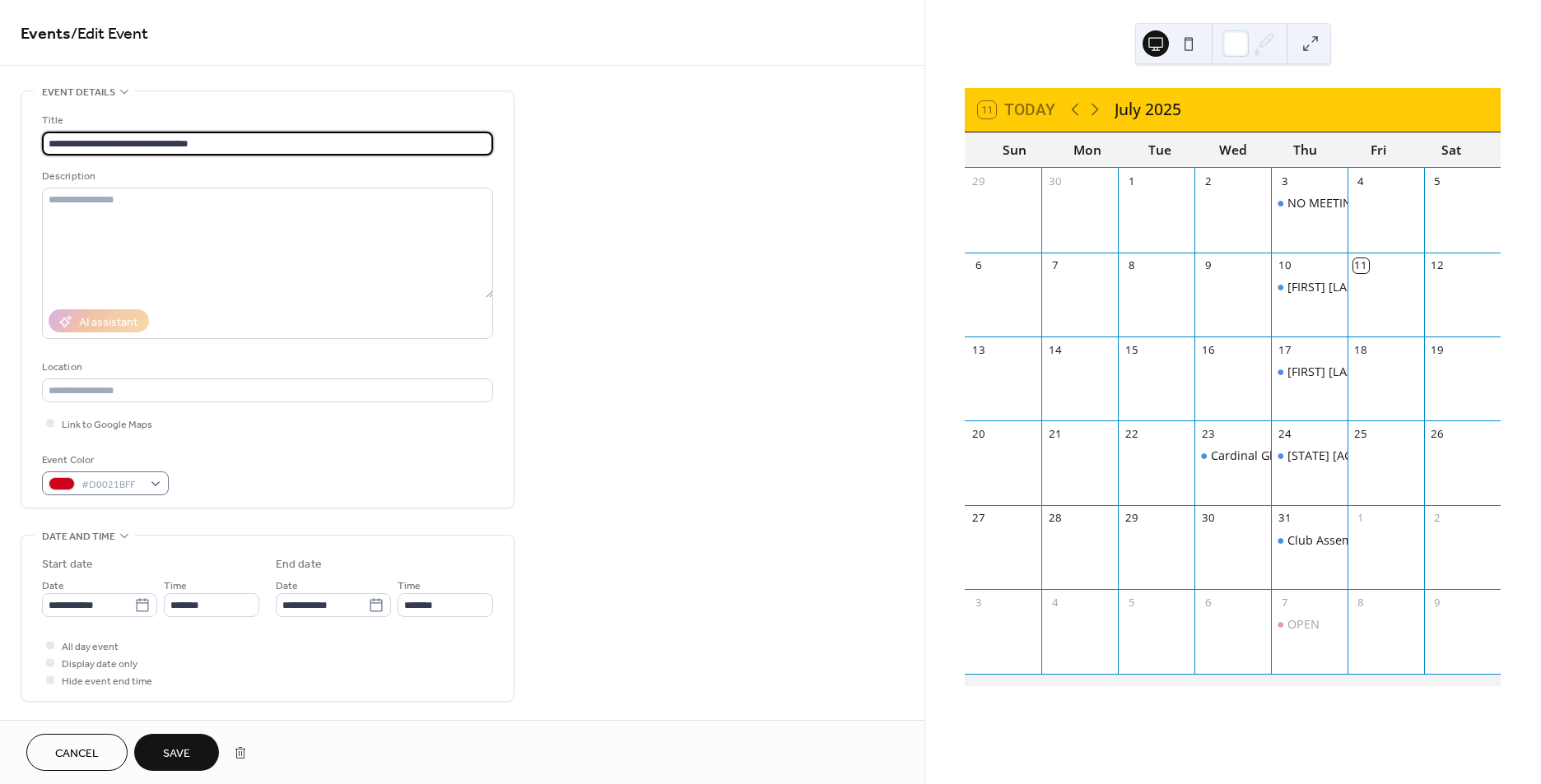 type on "**********" 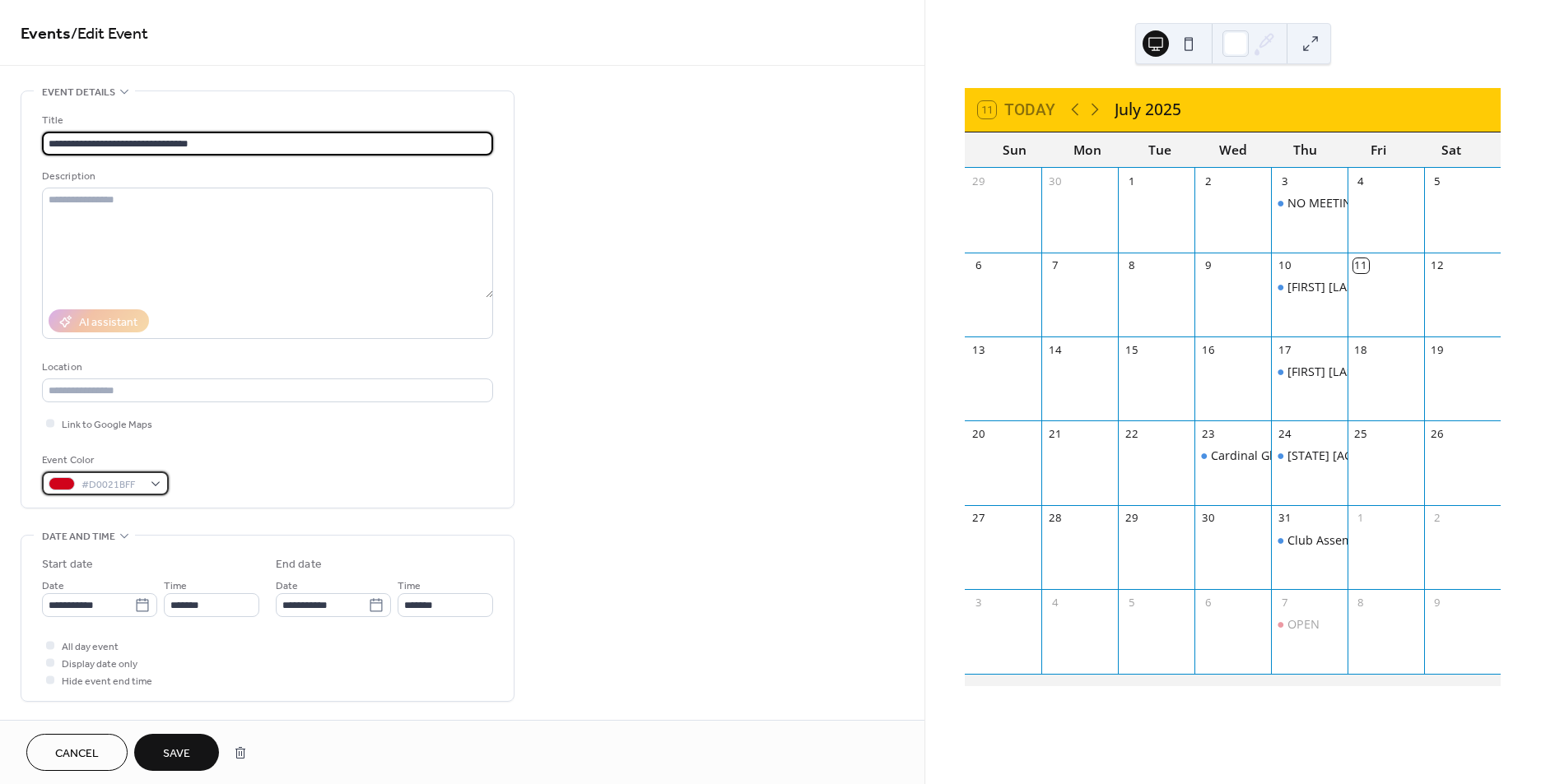 click on "#D0021BFF" at bounding box center [105, 483] 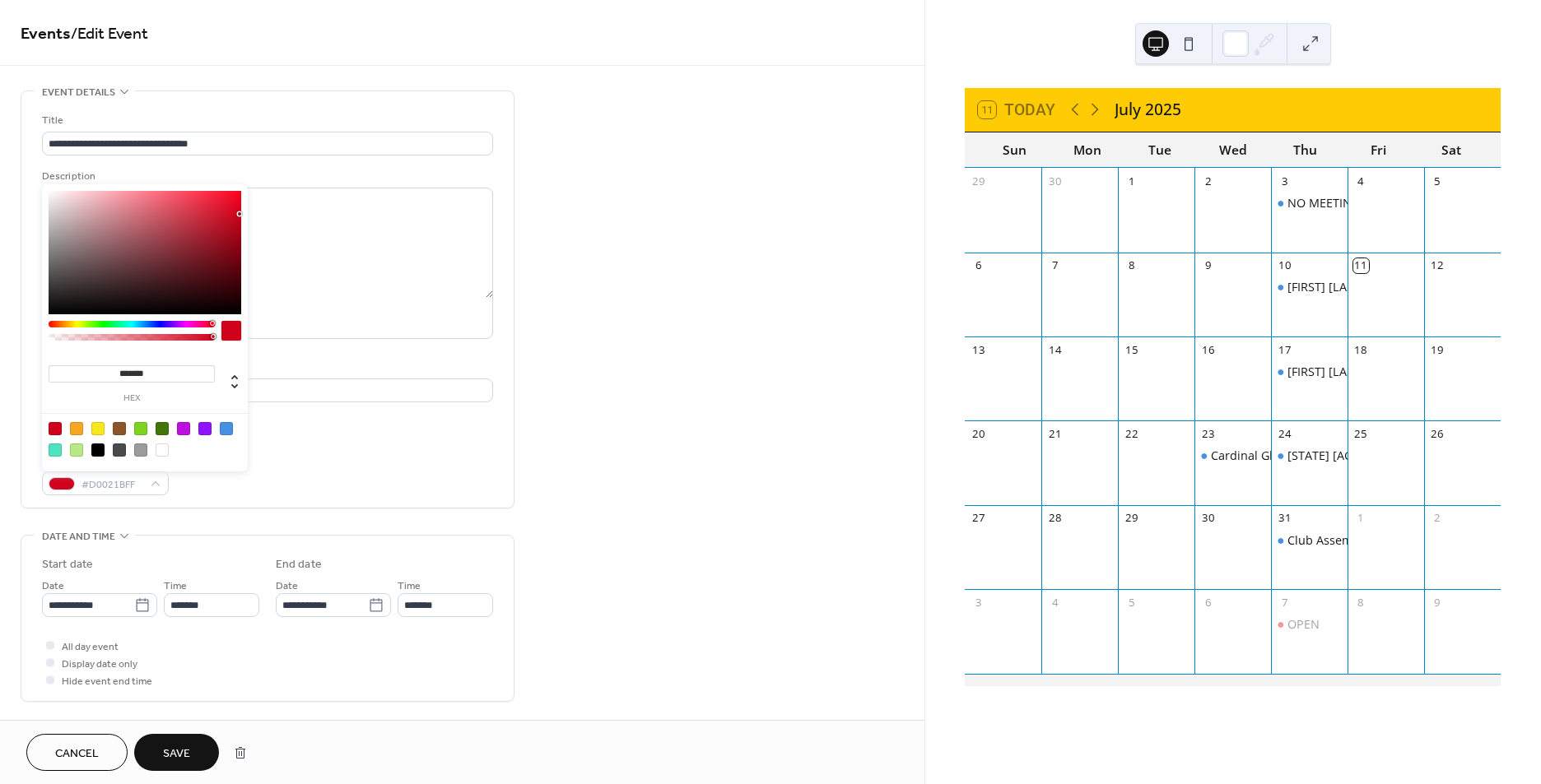 click at bounding box center (226, 429) 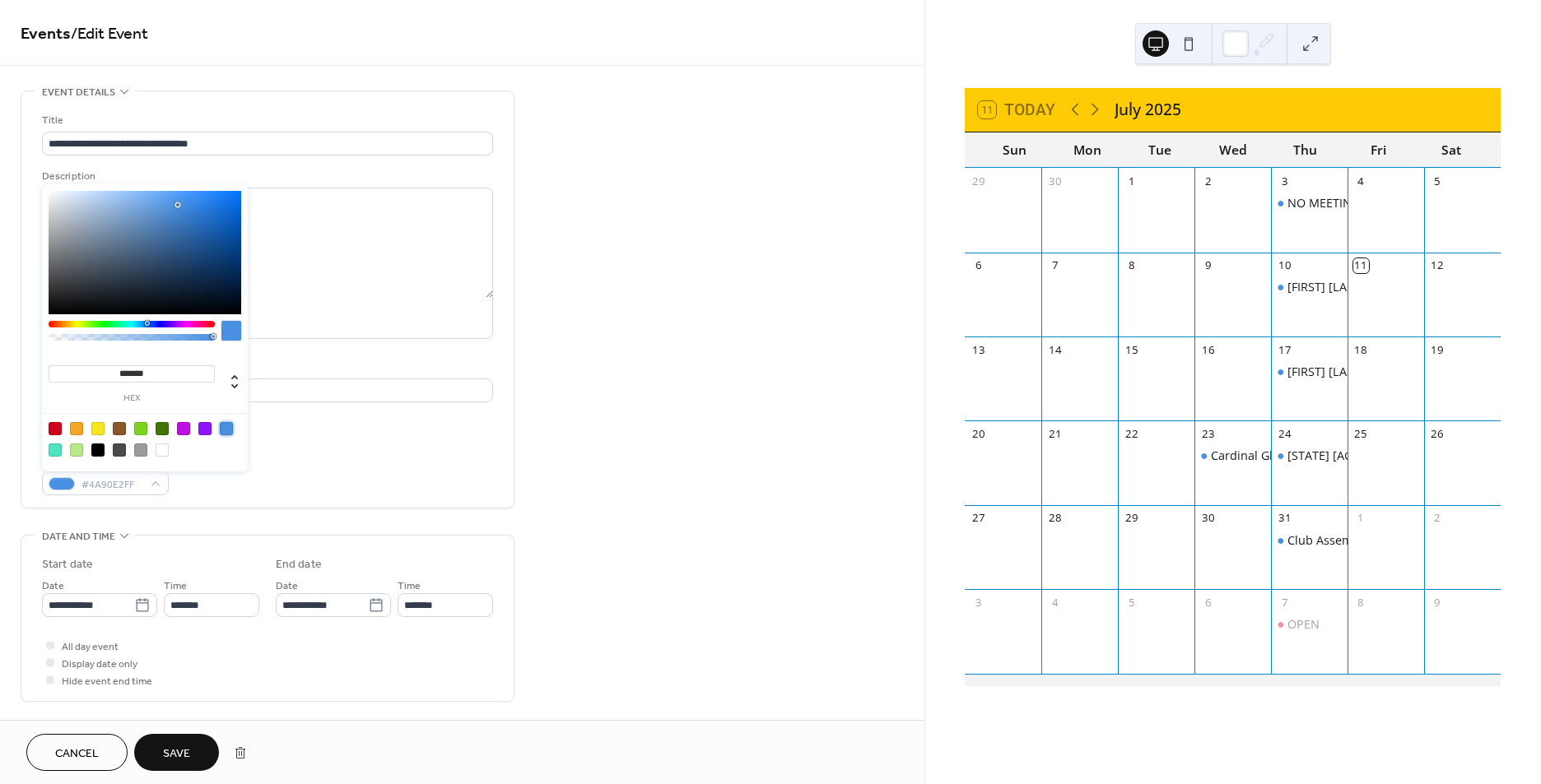 click on "Save" at bounding box center [176, 752] 